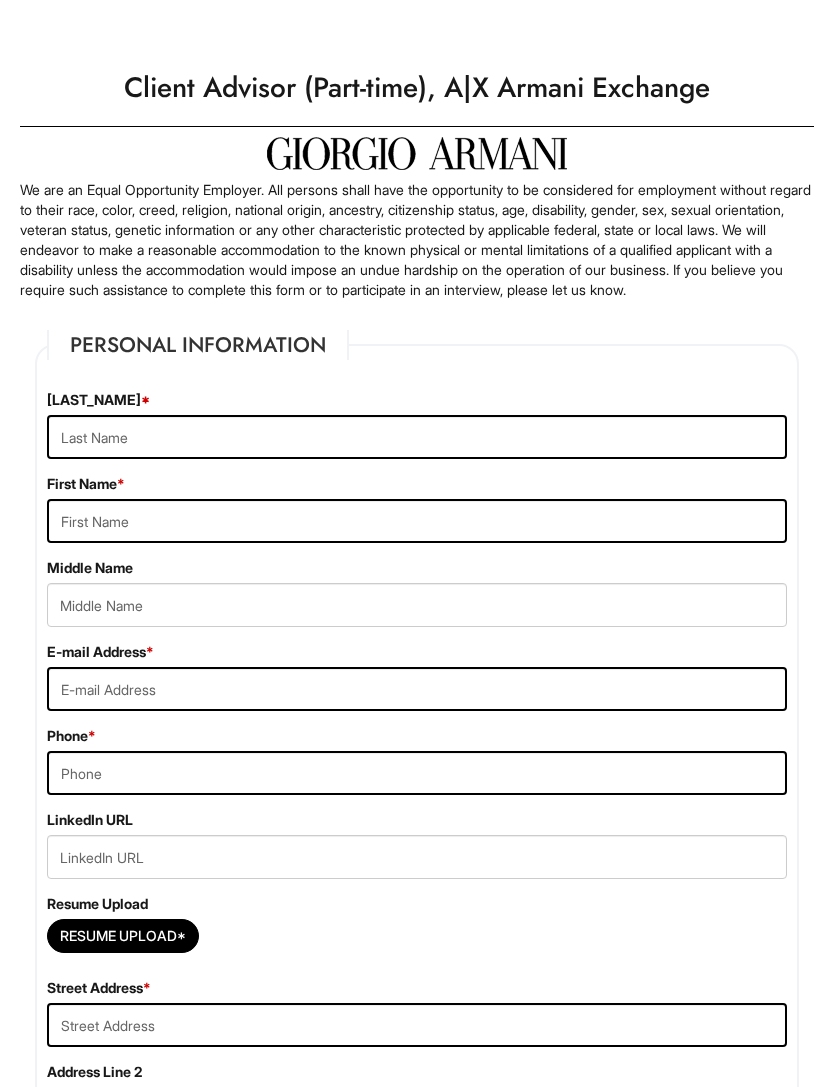scroll, scrollTop: 0, scrollLeft: 0, axis: both 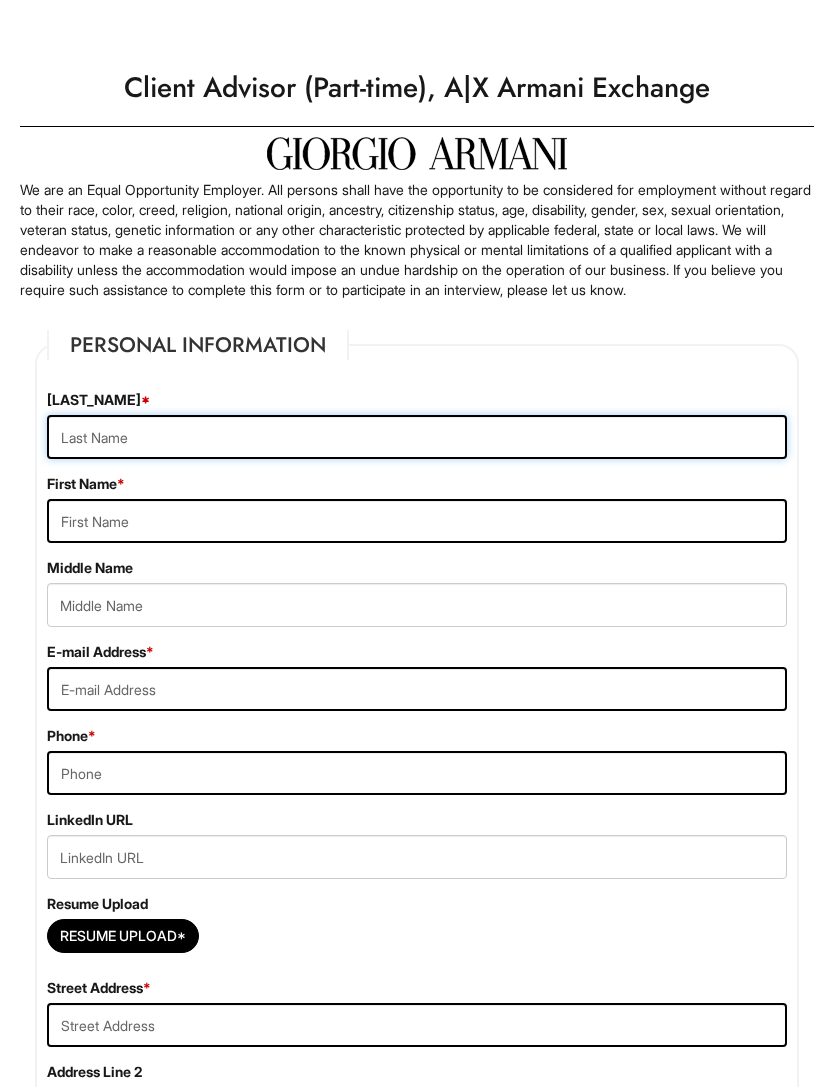 click at bounding box center (417, 437) 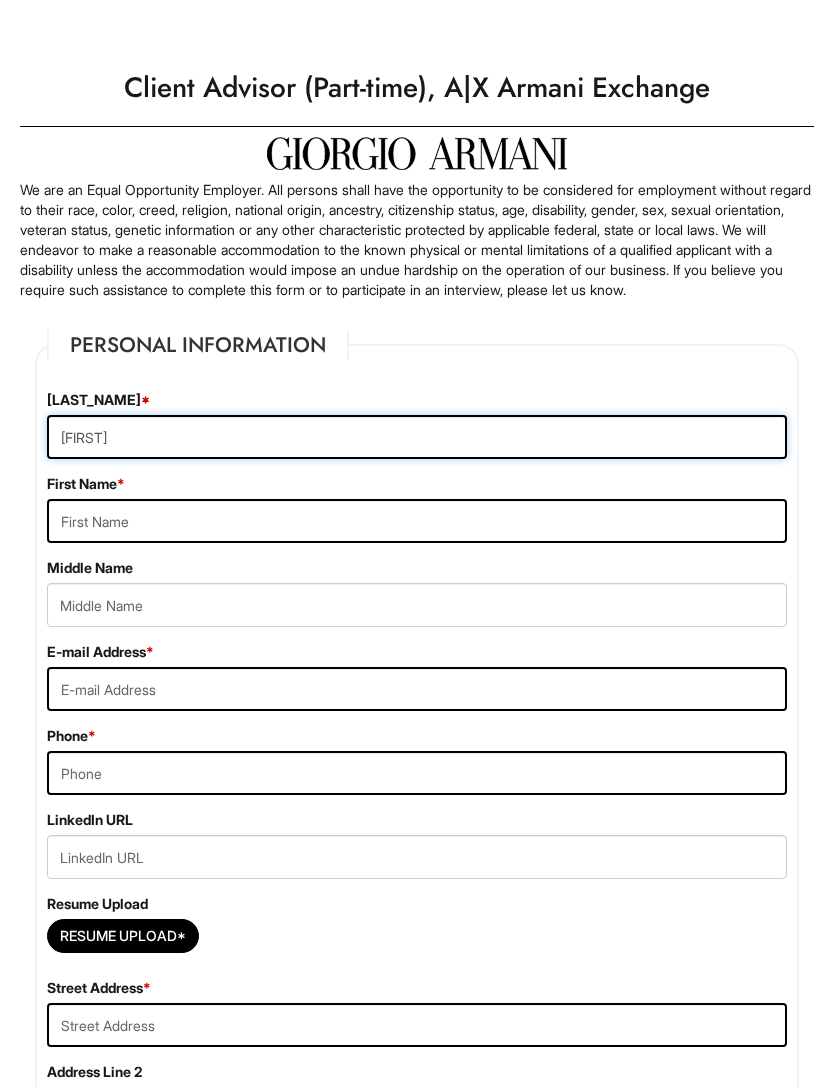 type on "[FIRST]" 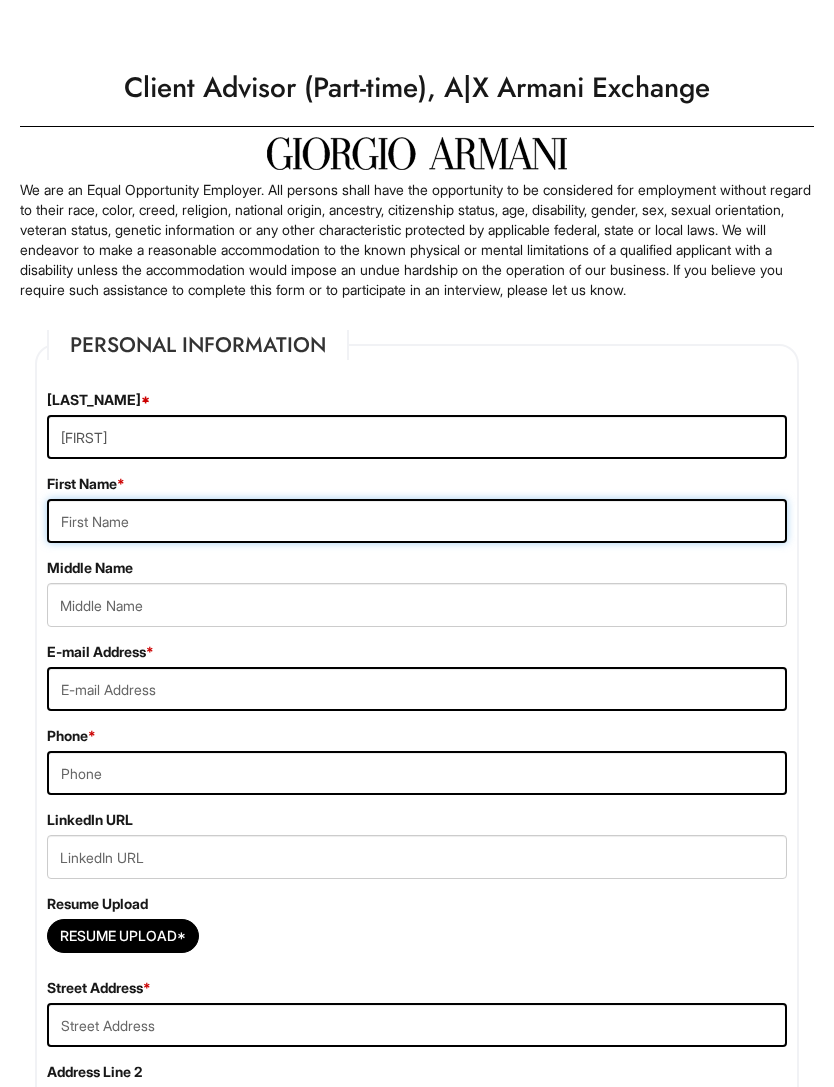 click at bounding box center (417, 521) 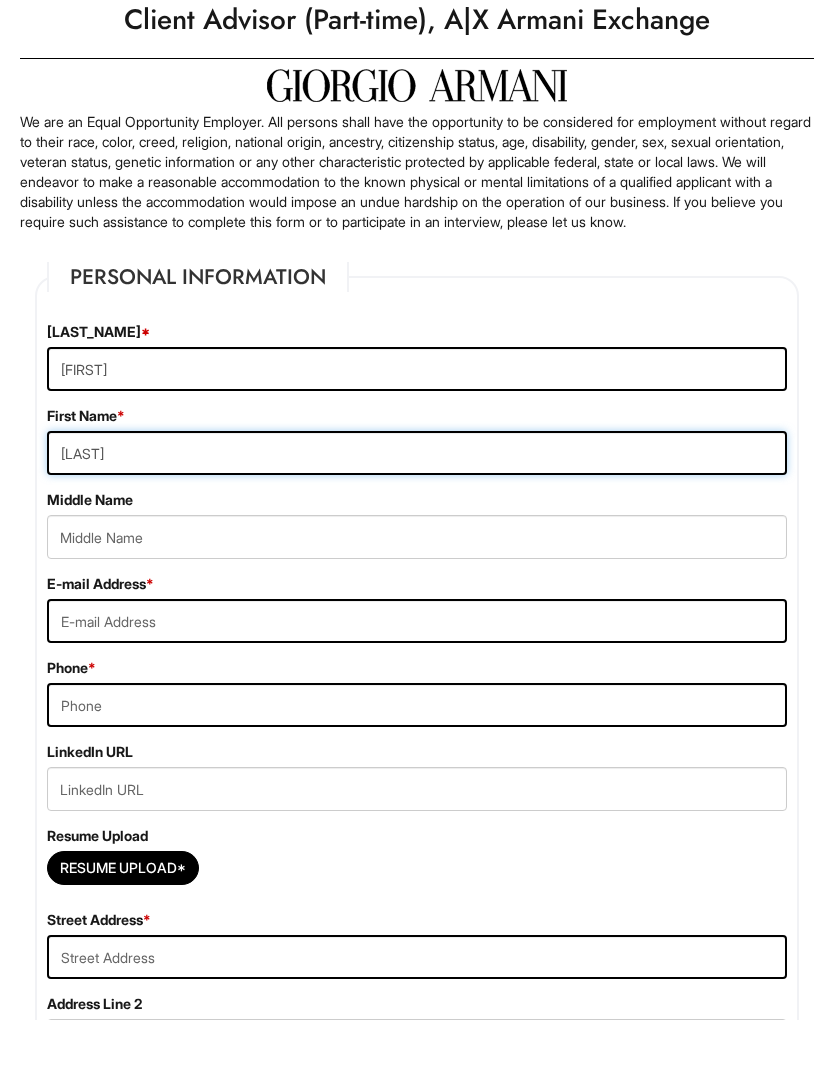 type on "[LAST]" 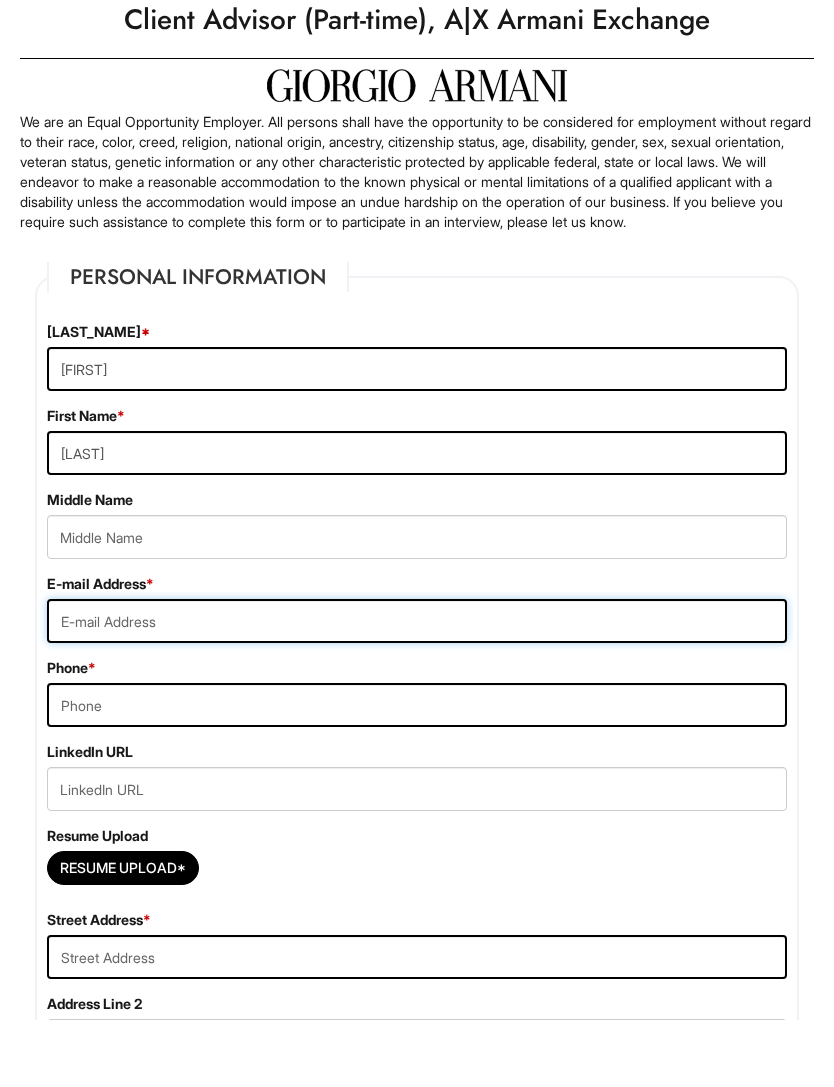click at bounding box center (417, 689) 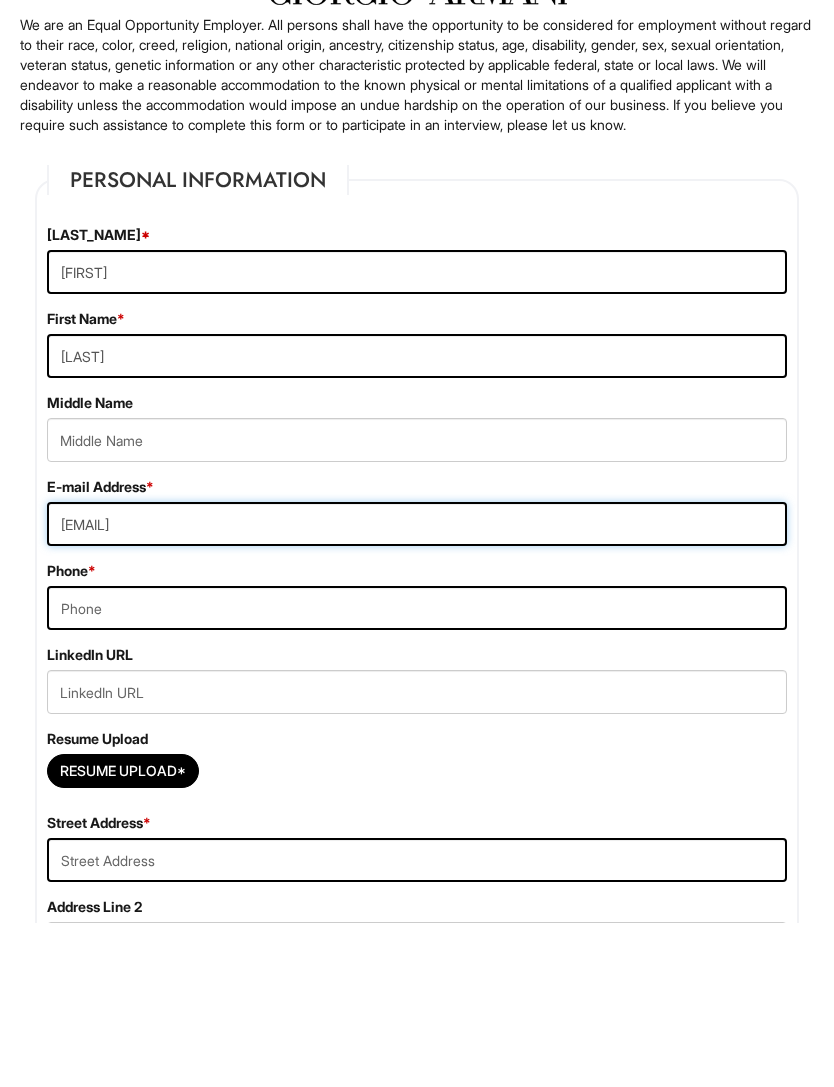 type on "[EMAIL]" 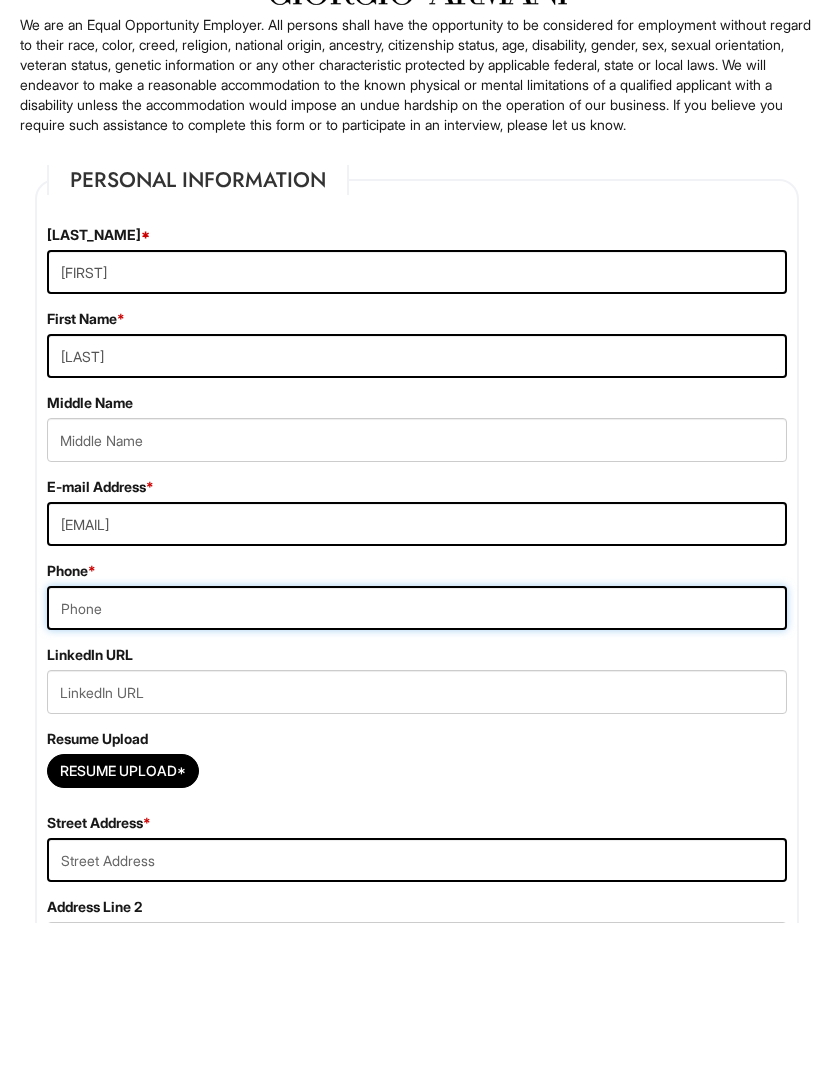 click at bounding box center [417, 773] 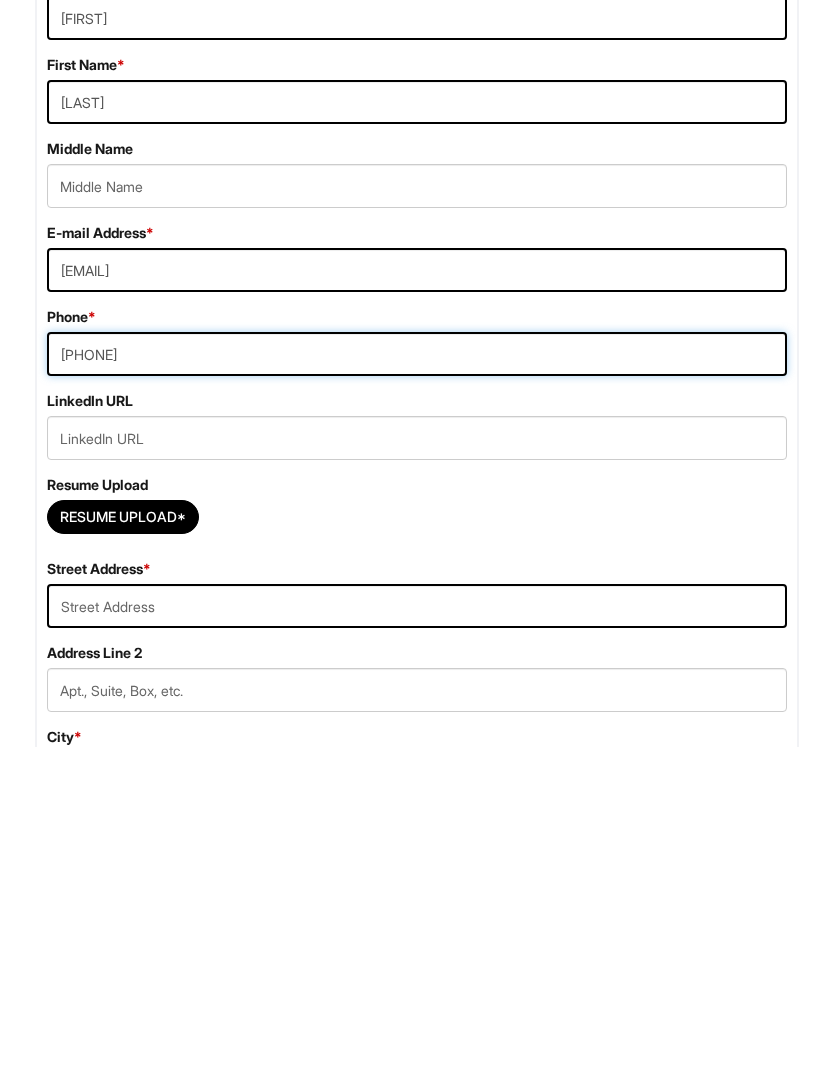 type on "[PHONE]" 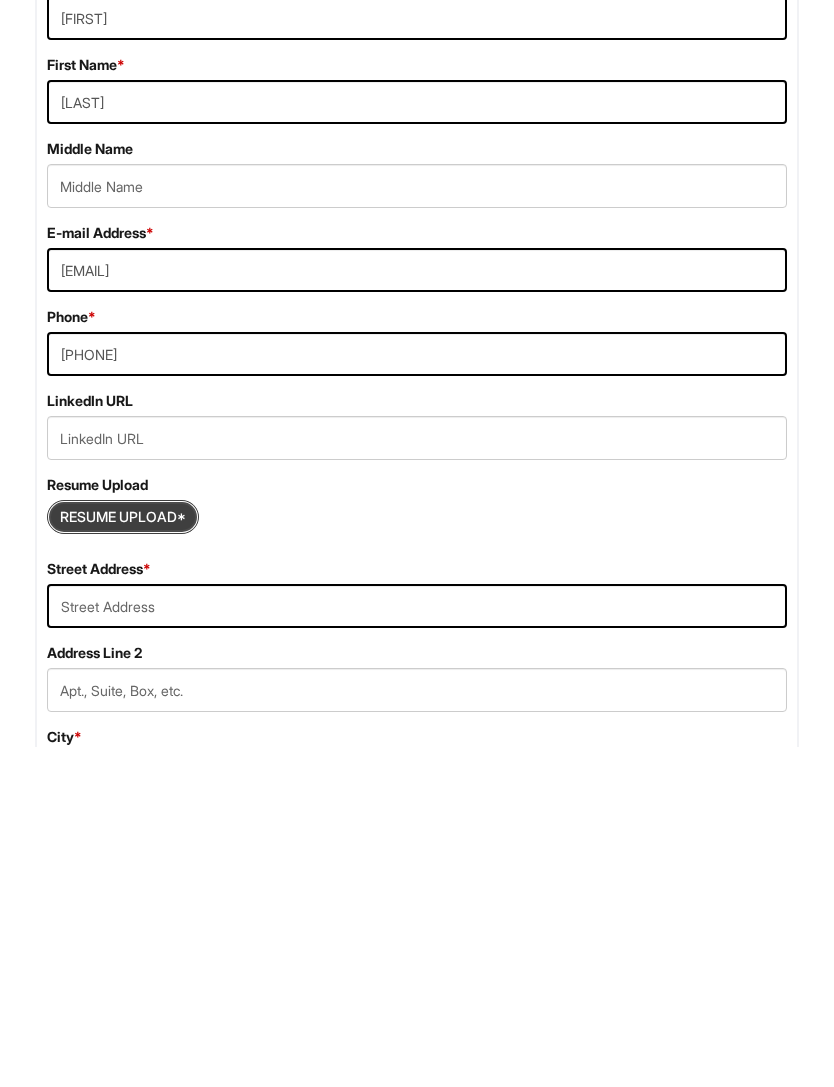 click at bounding box center (123, 857) 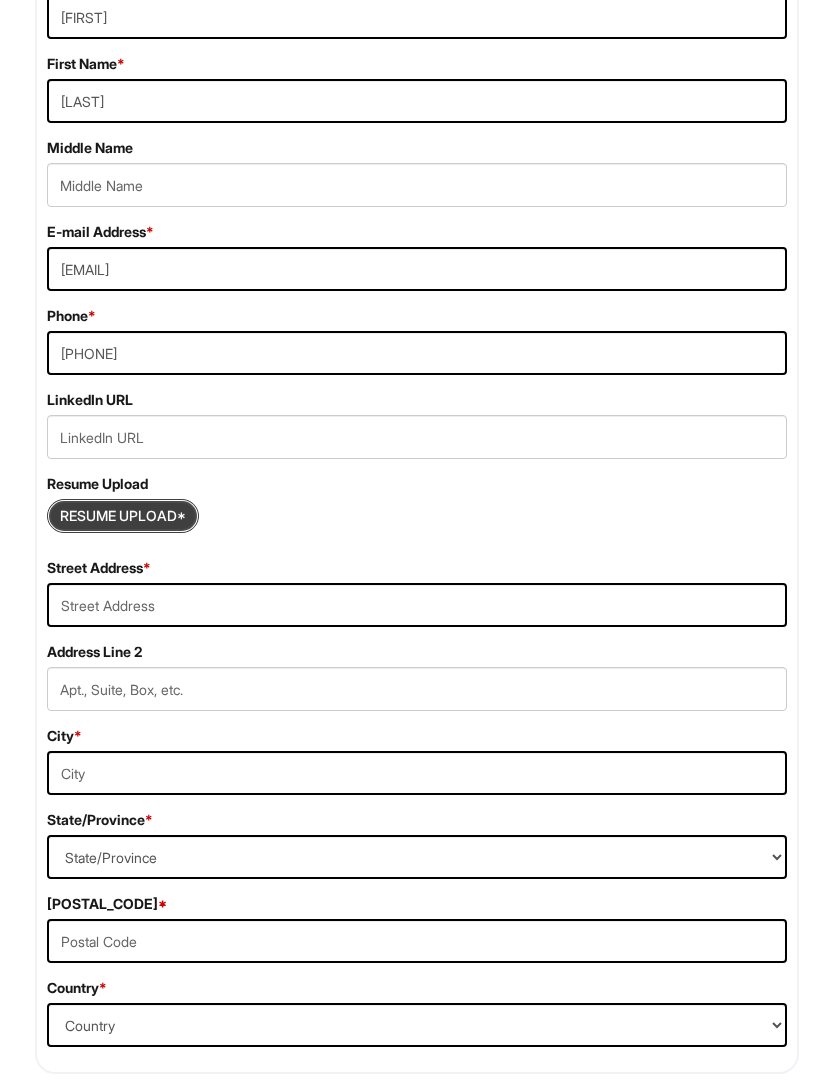 type on "C:\fakepath\[NAME] [LAST] [NUMBER].pdf" 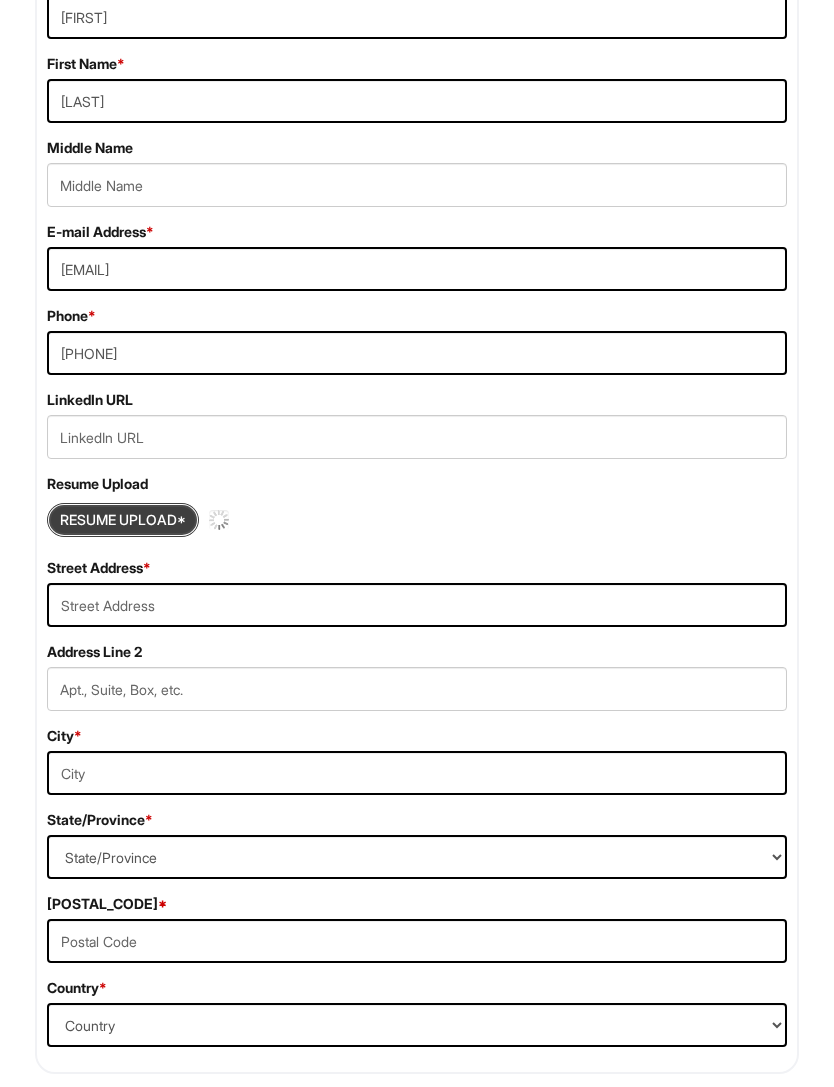 type 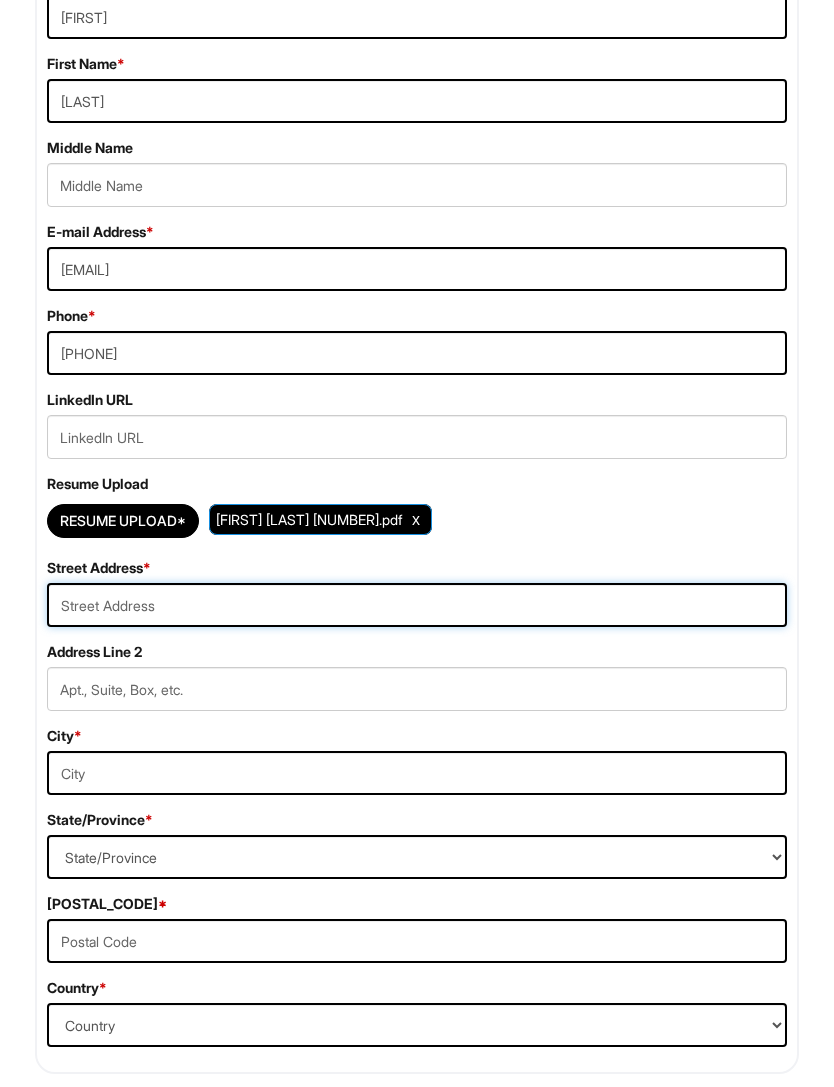 click at bounding box center (417, 605) 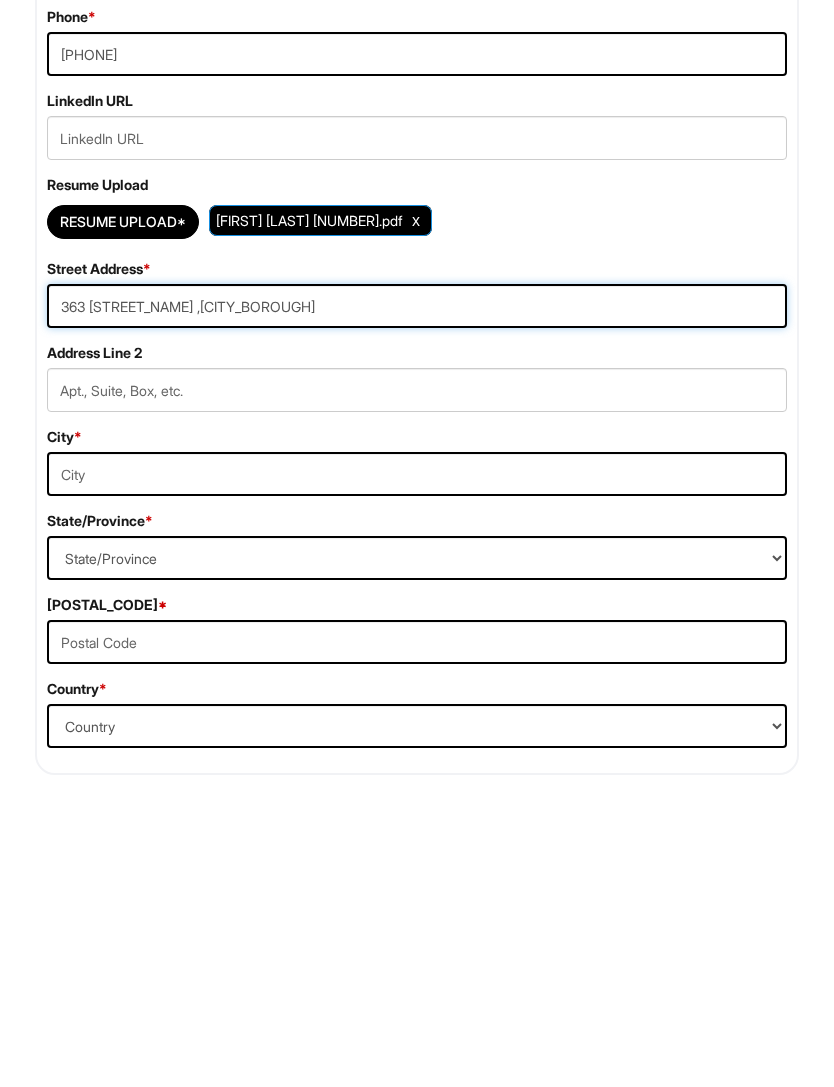 type on "363 [STREET_NAME] ,[CITY_BOROUGH]" 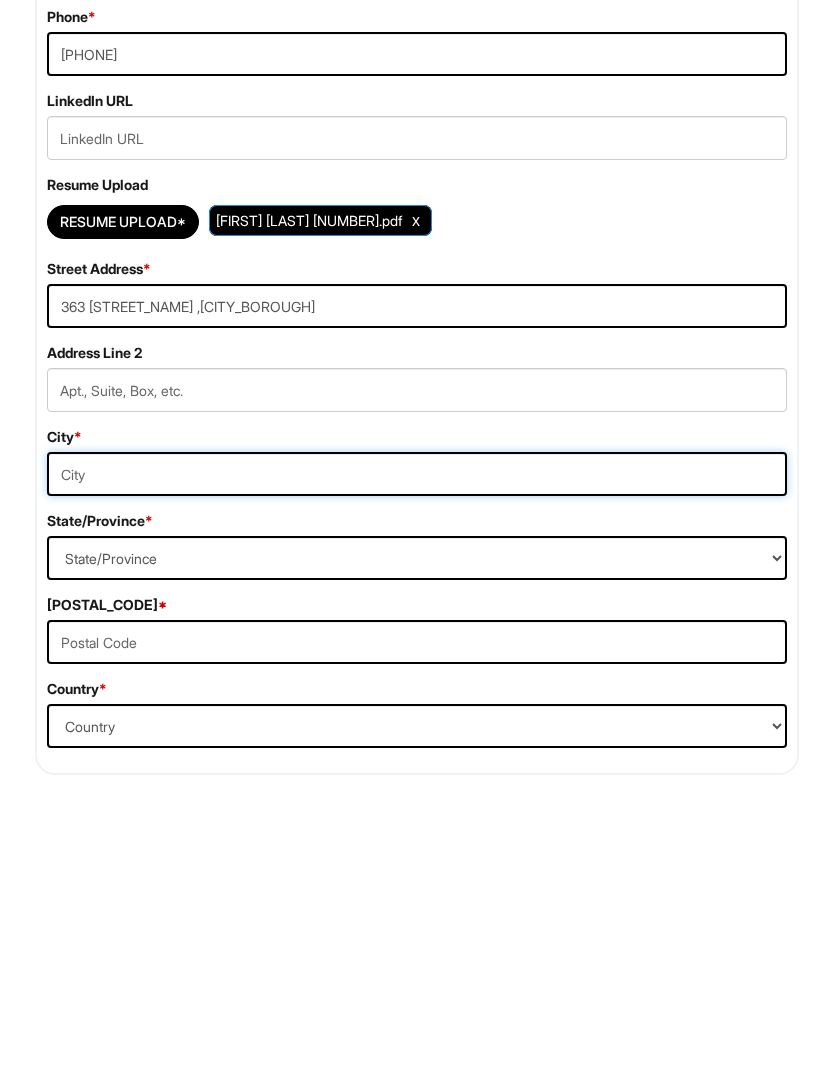 click at bounding box center (417, 774) 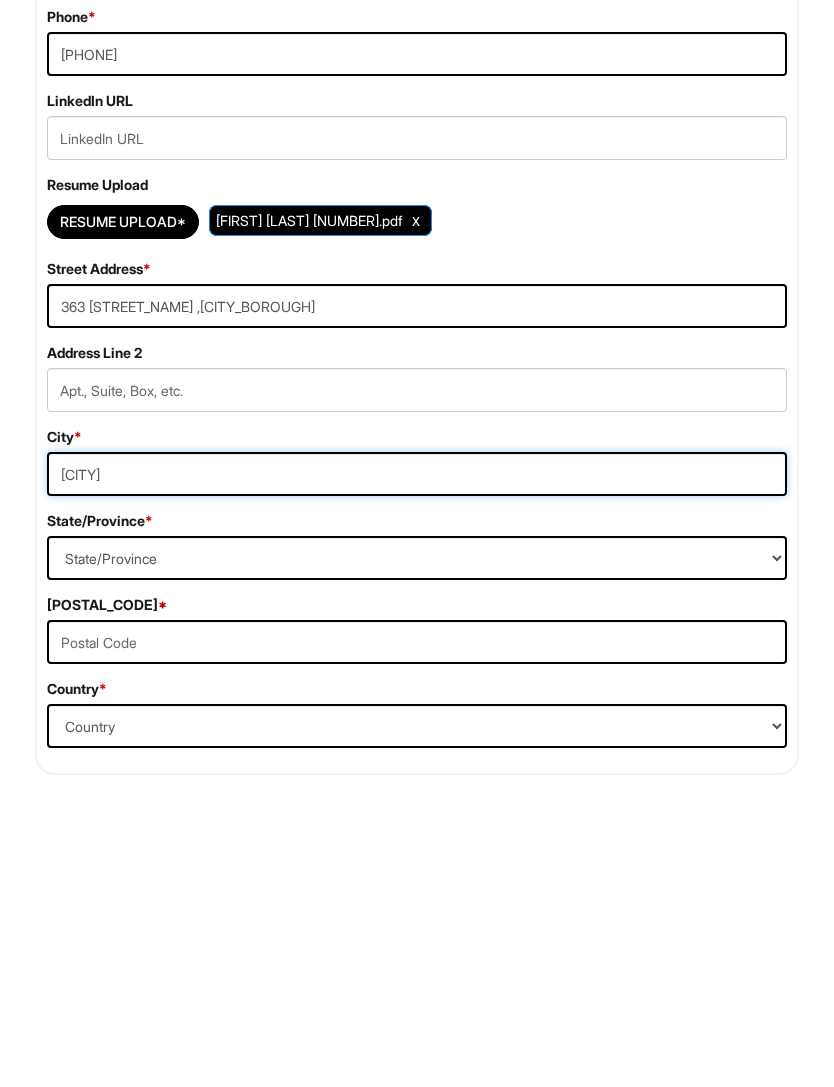 type on "[CITY]" 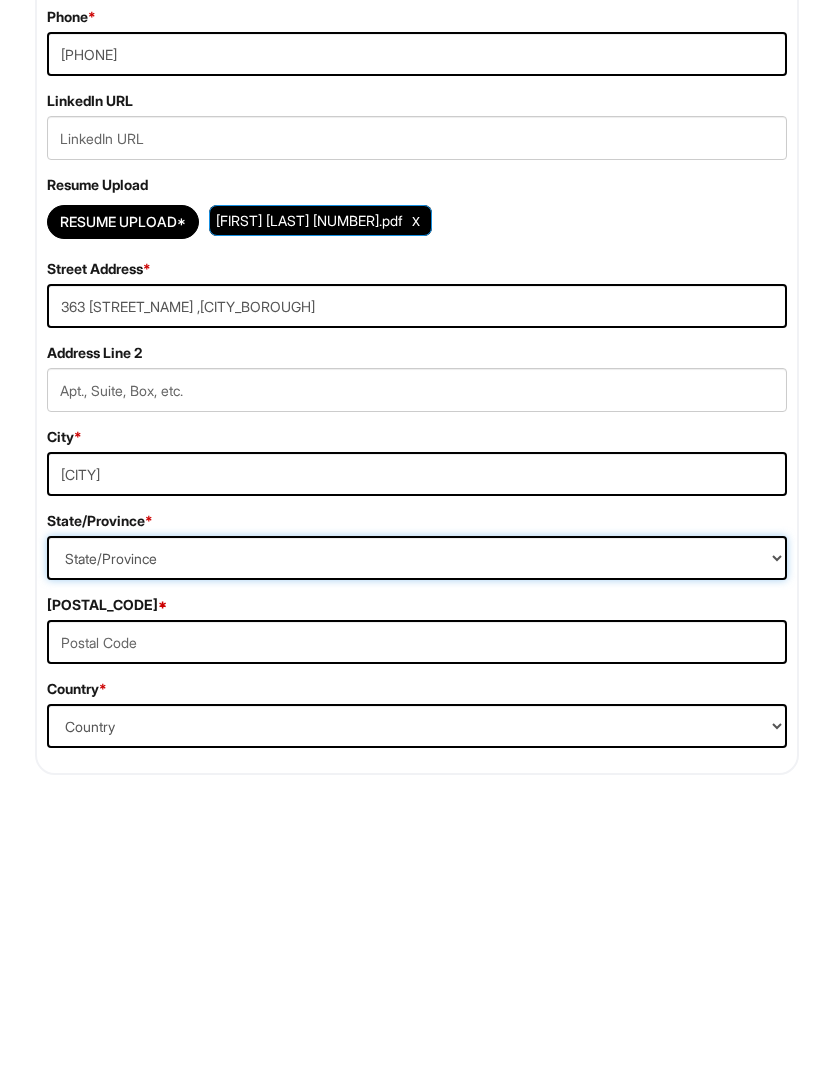 click on "State/Province ALABAMA ALASKA ARIZONA ARKANSAS CALIFORNIA COLORADO CONNECTICUT DELAWARE DISTRICT OF COLUMBIA FLORIDA GEORGIA HAWAII IDAHO ILLINOIS INDIANA IOWA KANSAS KENTUCKY LOUISIANA MAINE MARYLAND MASSACHUSETTS MICHIGAN MINNESOTA MISSISSIPPI MISSOURI MONTANA NEBRASKA NEVADA NEW HAMPSHIRE NEW JERSEY NEW MEXICO NEW YORK NORTH CAROLINA NORTH DAKOTA OHIO OKLAHOMA OREGON PENNSYLVANIA RHODE ISLAND SOUTH CAROLINA SOUTH DAKOTA TENNESSEE TEXAS UTAH VERMONT VIRGINIA WASHINGTON WEST VIRGINIA WISCONSIN WYOMING CA-ALBERTA CA-BRITISH COLUMBIA CA-MANITOBA CA-NEW BRUNSWICK CA-NEWFOUNDLAND CA-NOVA SCOTIA CA-NORTHWEST TERRITORIES CA-NUNAVUT CA-ONTARIO CA-PRINCE EDWARD ISLAND CA-QUEBEC CA-SASKATCHEWAN CA-YUKON TERRITORY US-AMERICAN SAMOA US-FEDERATED STATES OF MICRONESIA US-GUAM US-MARSHALL ISLANDS US-NORTHERN MARIANA ISLANDS US-PALAU US-PUERTO RICO" at bounding box center (417, 858) 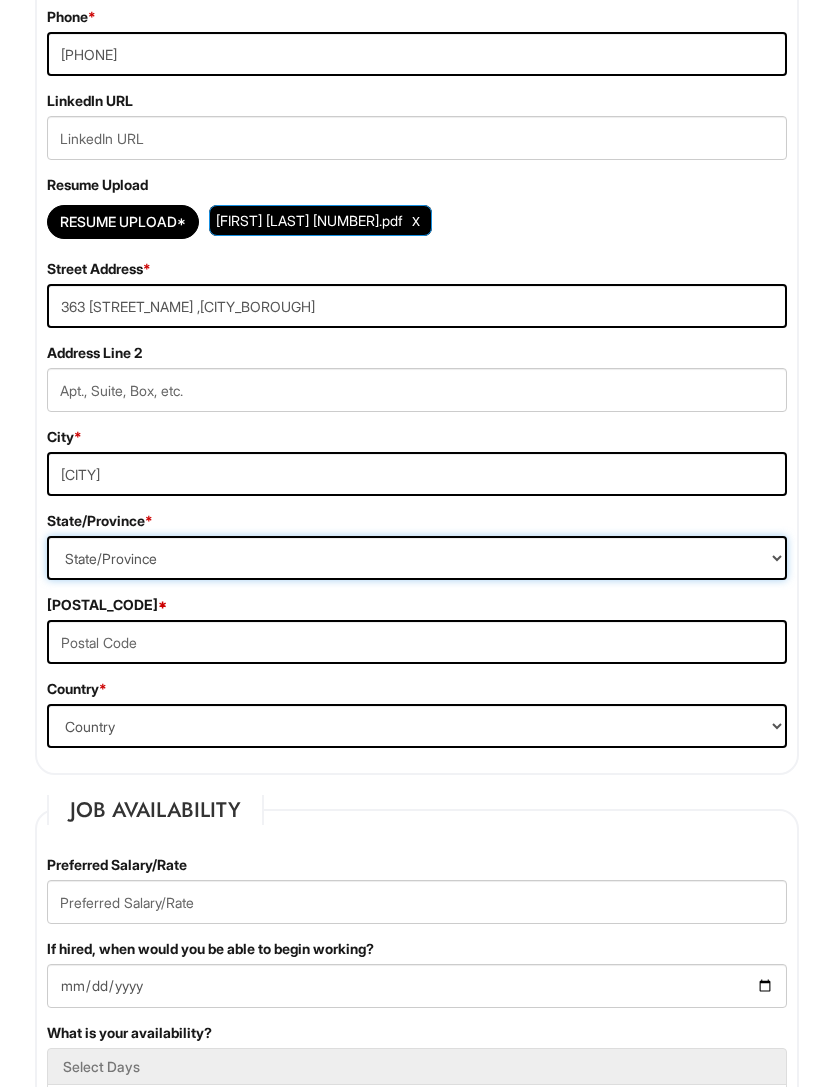 select on "NY" 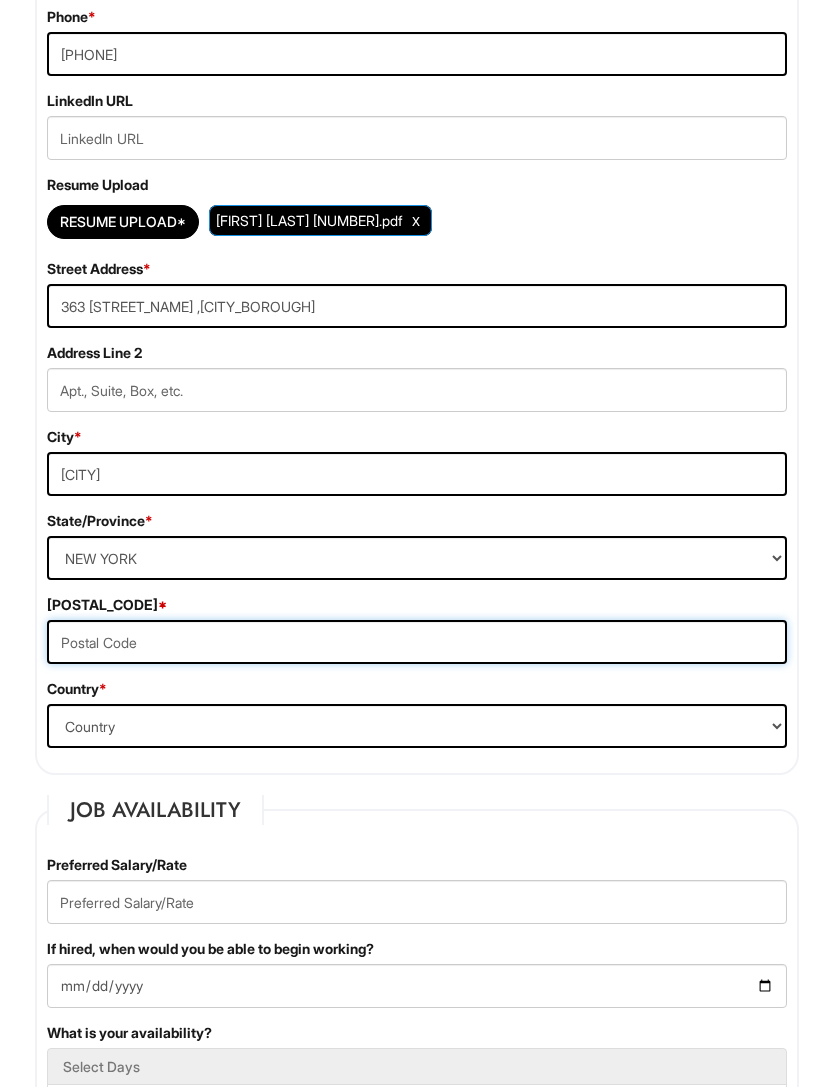 click at bounding box center [417, 642] 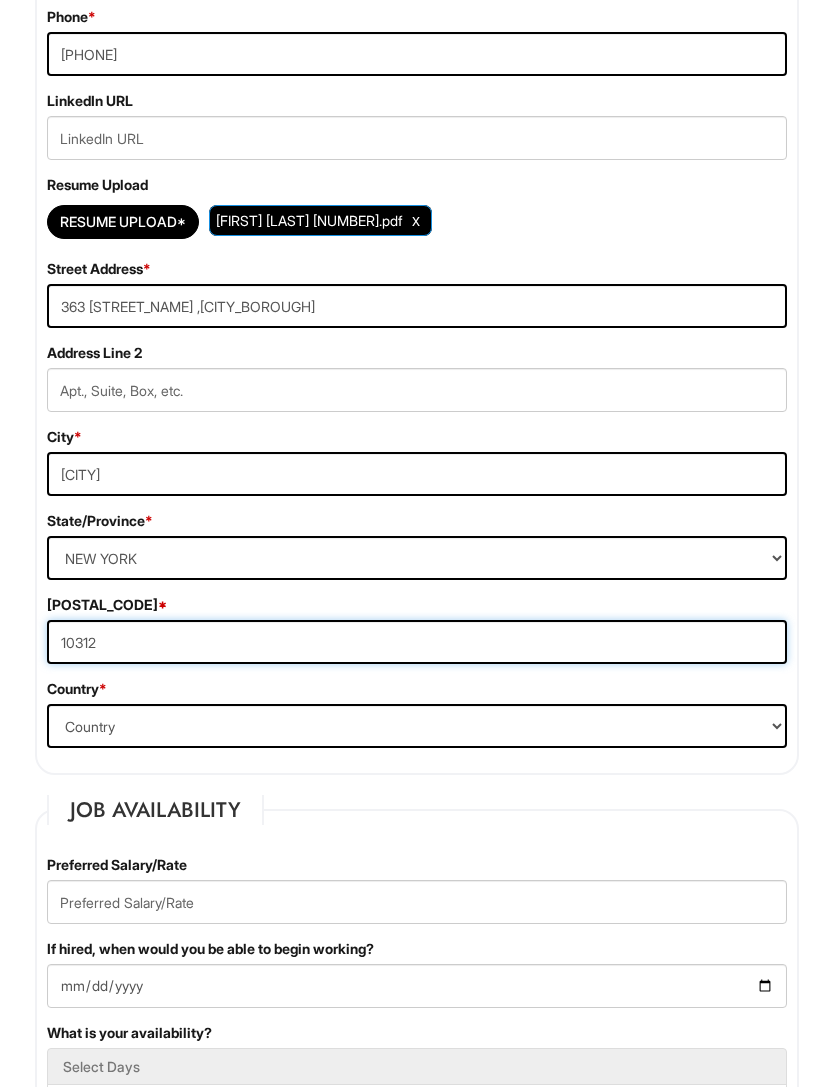 type on "10312" 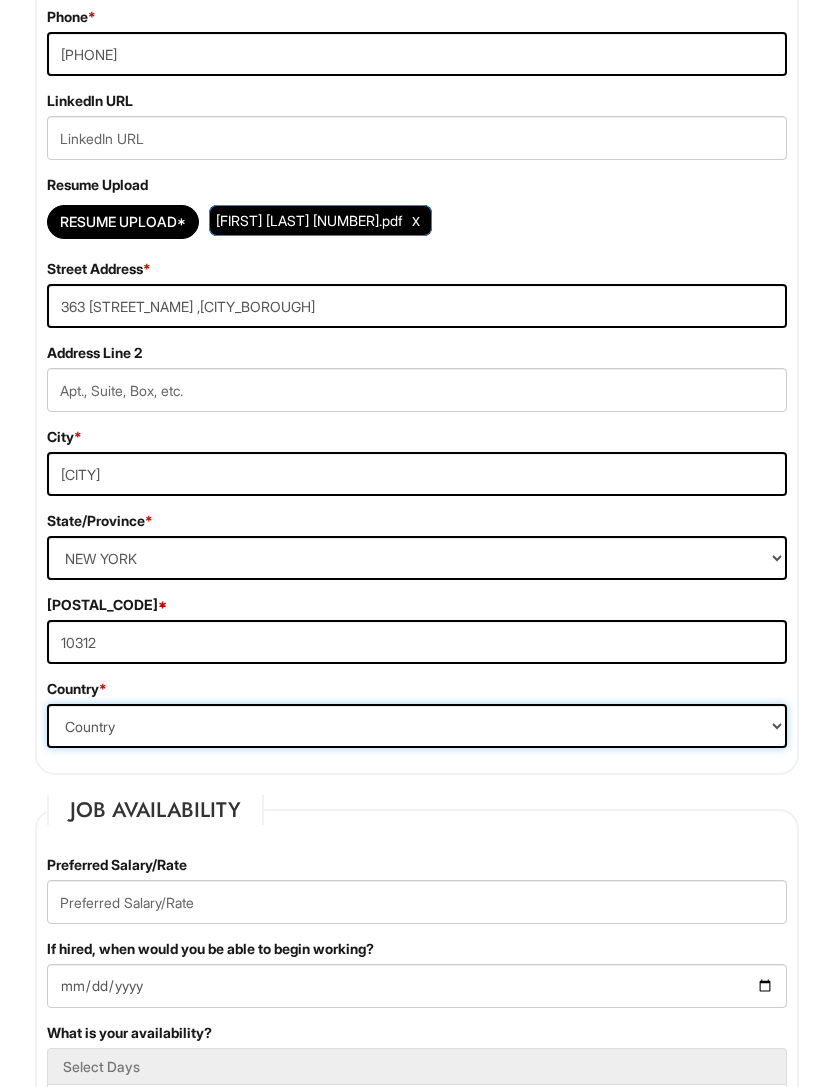 click on "Country Afghanistan Albania Algeria American Samoa Andorra Angola Anguilla Antarctica Antigua Argentina Armenia Aruba Ascension Australia Austria Azerbaijan Bahamas Bahrain Bangladesh Barbados Barbuda Belarus Belgium Belize Benin Bermuda Bhutan Bolivia Bosnia & Herzegovina Botswana Brazil British Virgin Islands Brunei Darussalam Bulgaria Burkina Faso Burundi Cambodia Cameroon Canada Cape Verde Islands Cayman Islands Central African Republic Chad Chatham Island Chile China Christmas Island Cocos-Keeling Islands Colombia Comoros Congo Cook Islands Costa Rica Croatia Cuba Curaçao Cyprus Czech Republic Democratic Republic of the Congo Denmark Diego Garcia Djibouti Dominica Dominican Republic East Timor Easter Island Ecuador Egypt El Salvador Ellipso (Mobile Satellite service) EMSAT (Mobile Satellite service) Equatorial Guinea Eritrea Estonia Ethiopia European Union Falkland Islands (Malvinas) Faroe Islands Fiji Islands Finland France Antilles French Guiana French Polynesia Gabonese Republic Gambia Georgia" at bounding box center [417, 726] 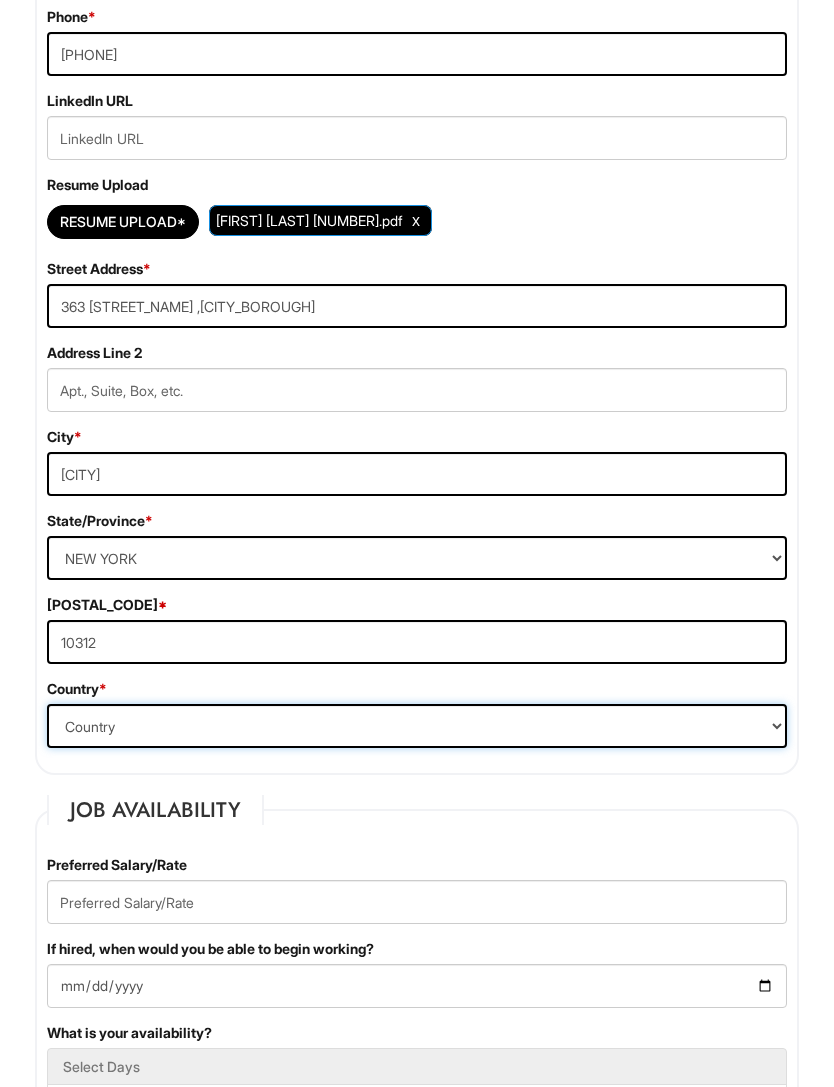 select on "United States of America" 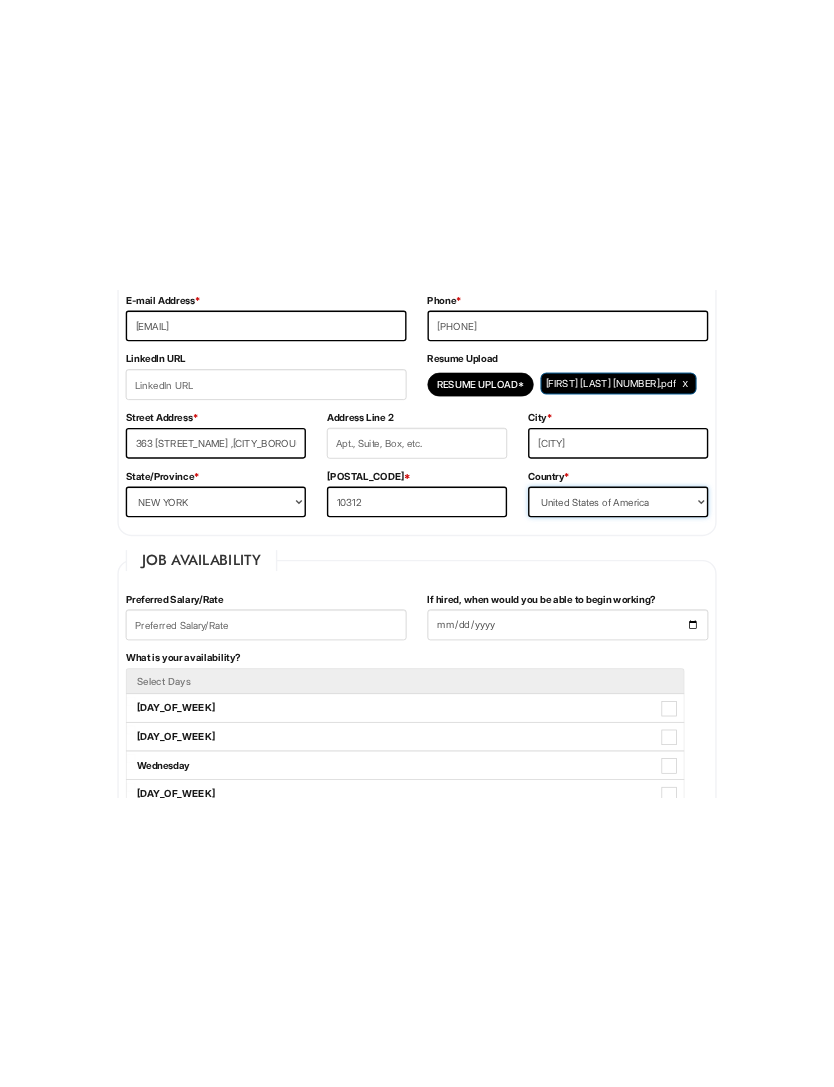 scroll, scrollTop: 985, scrollLeft: 0, axis: vertical 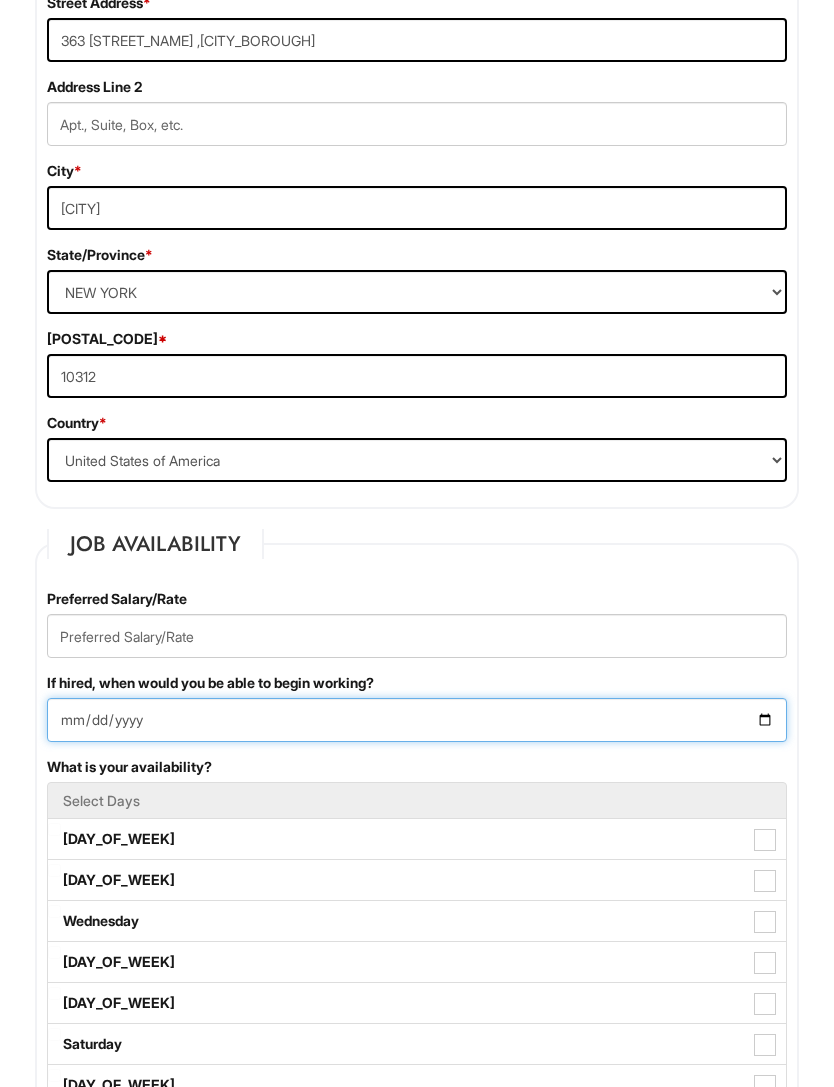 click on "If hired, when would you be able to begin working?" at bounding box center (417, 720) 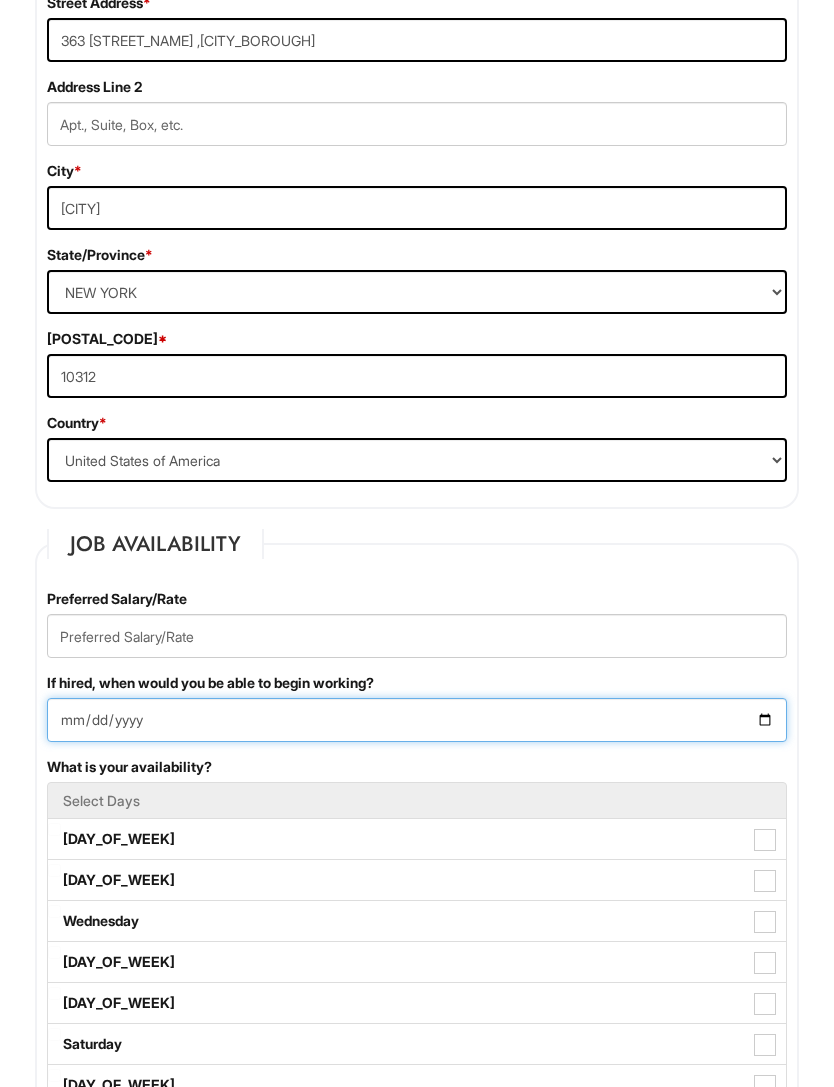 type on "[DATE]" 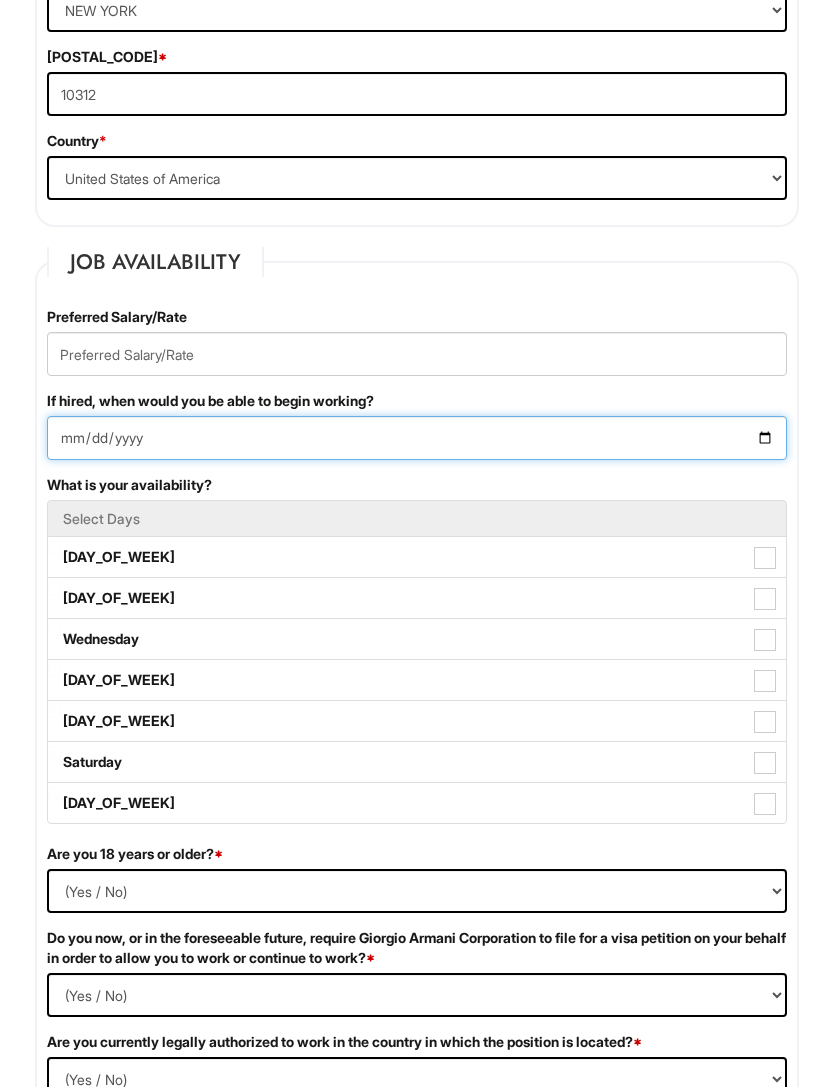 scroll, scrollTop: 1269, scrollLeft: 0, axis: vertical 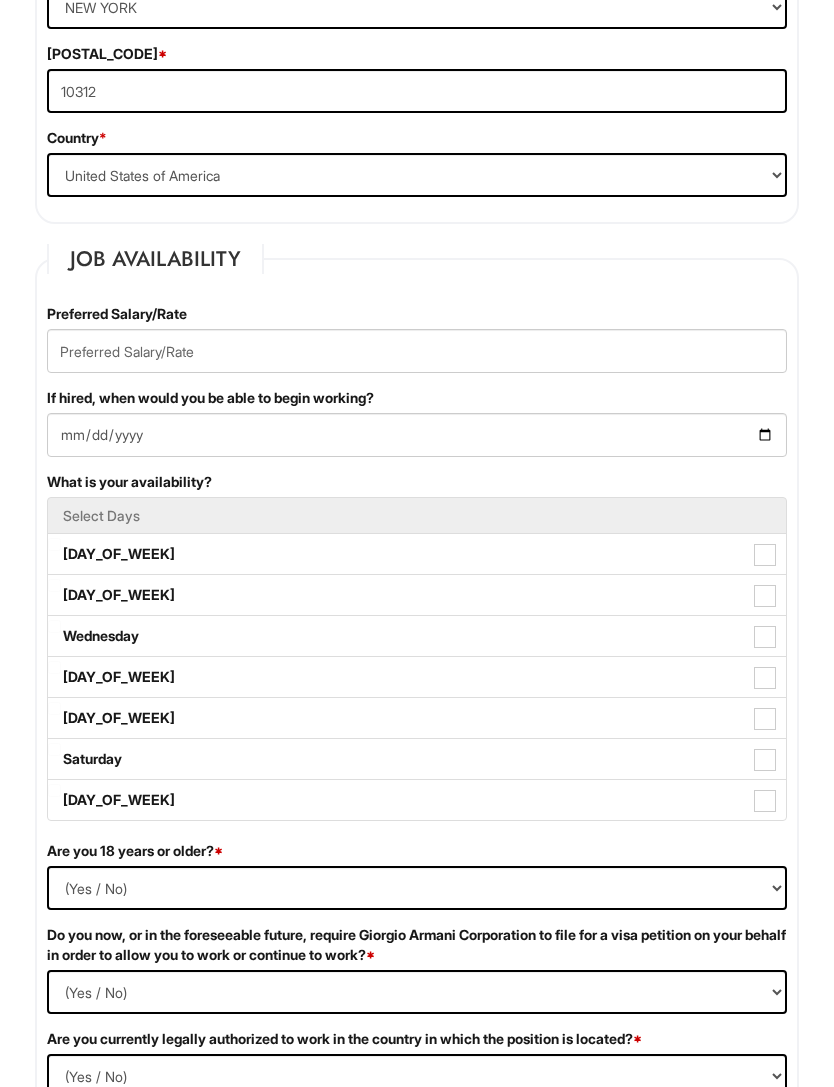 click at bounding box center [765, 556] 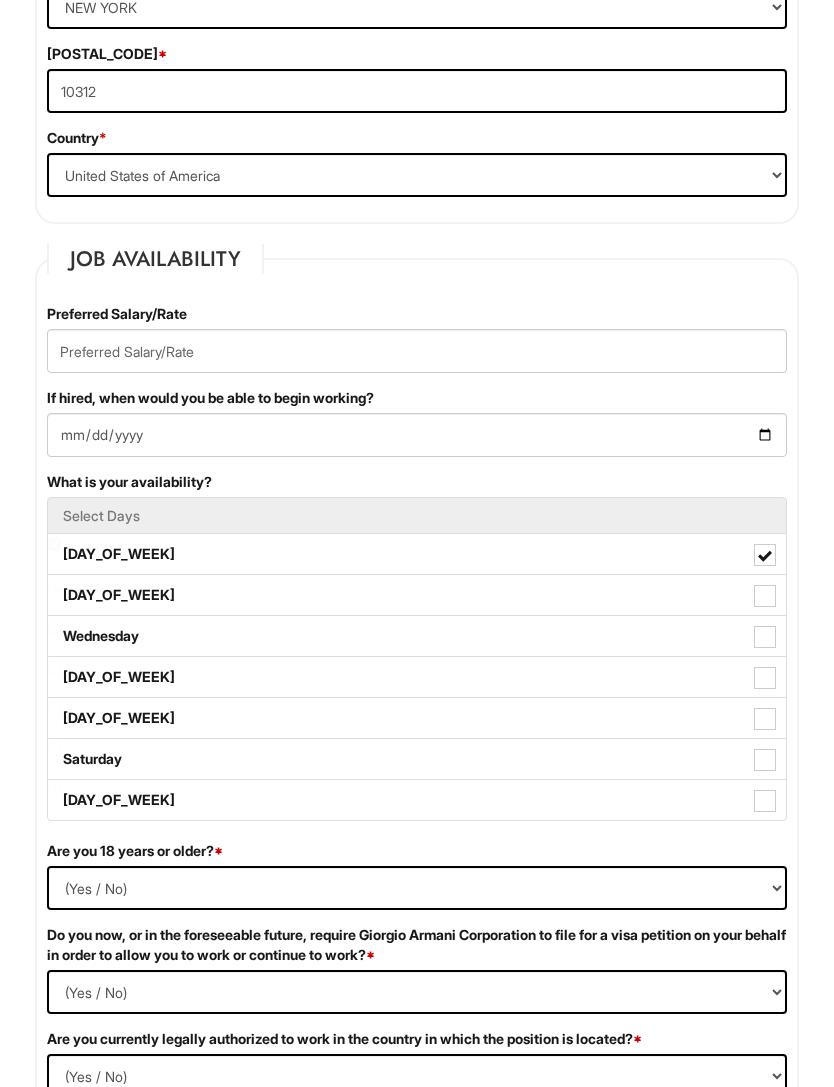 click at bounding box center [765, 597] 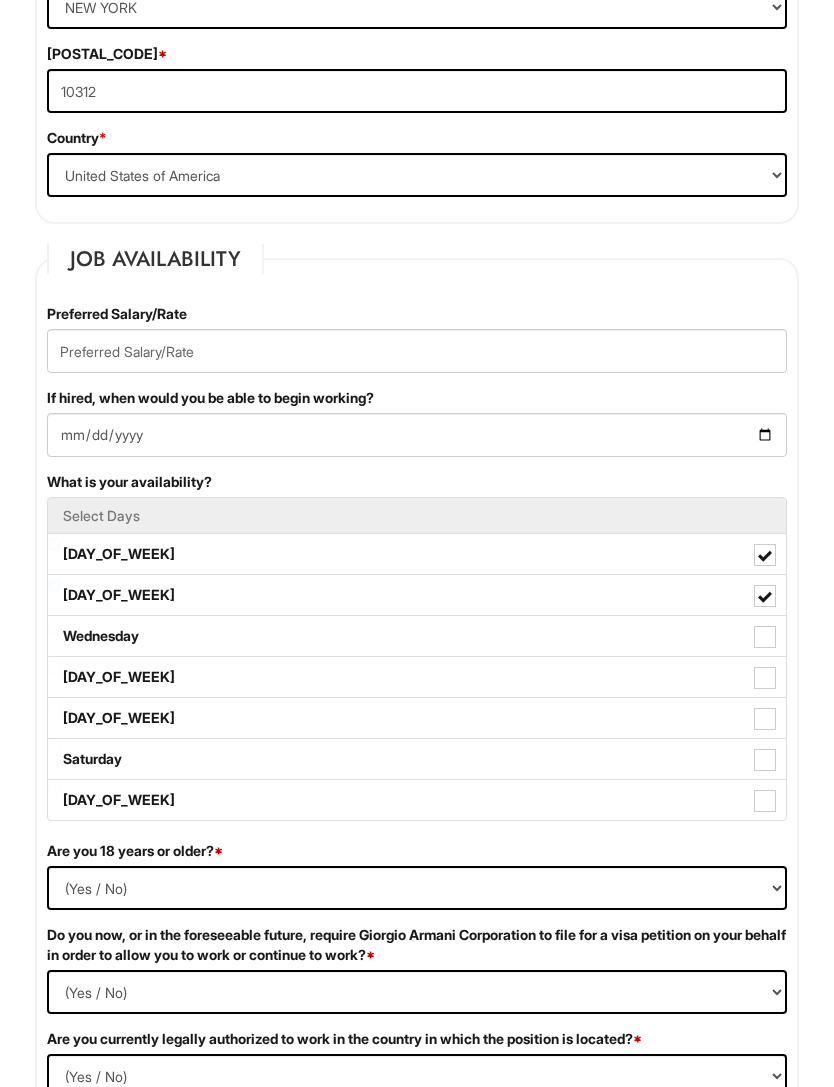 click at bounding box center (765, 638) 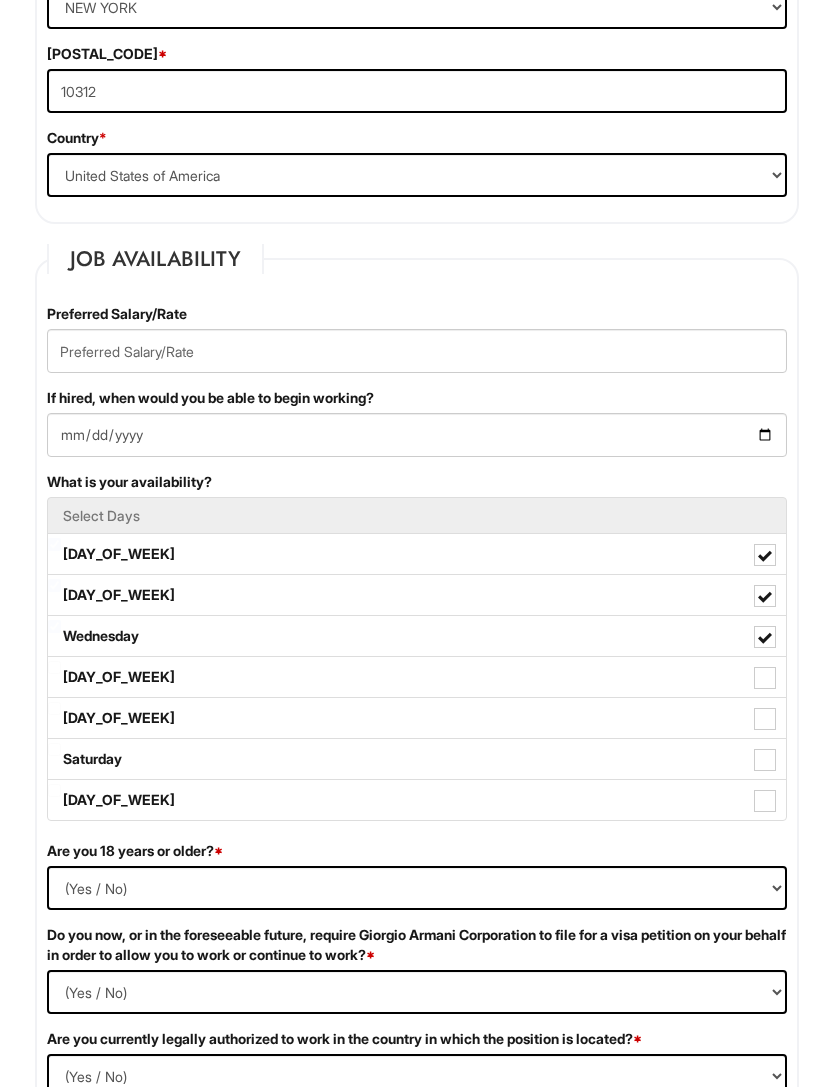 click at bounding box center [765, 679] 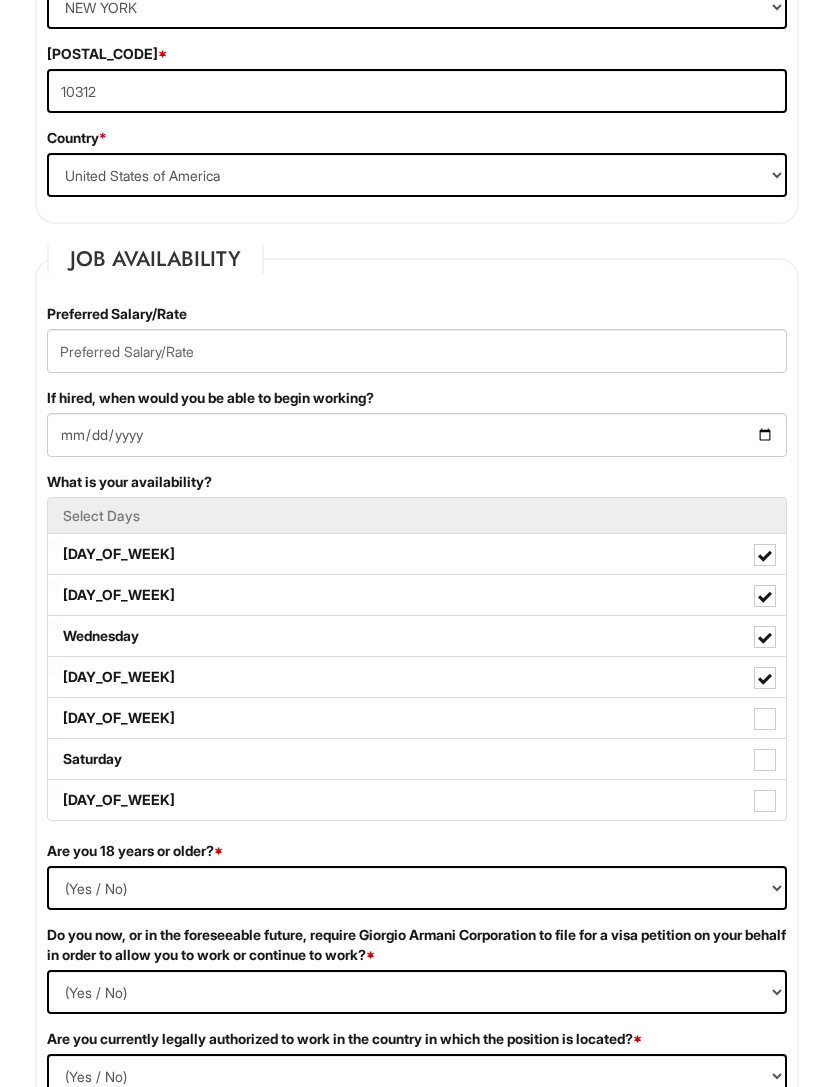 click at bounding box center [765, 802] 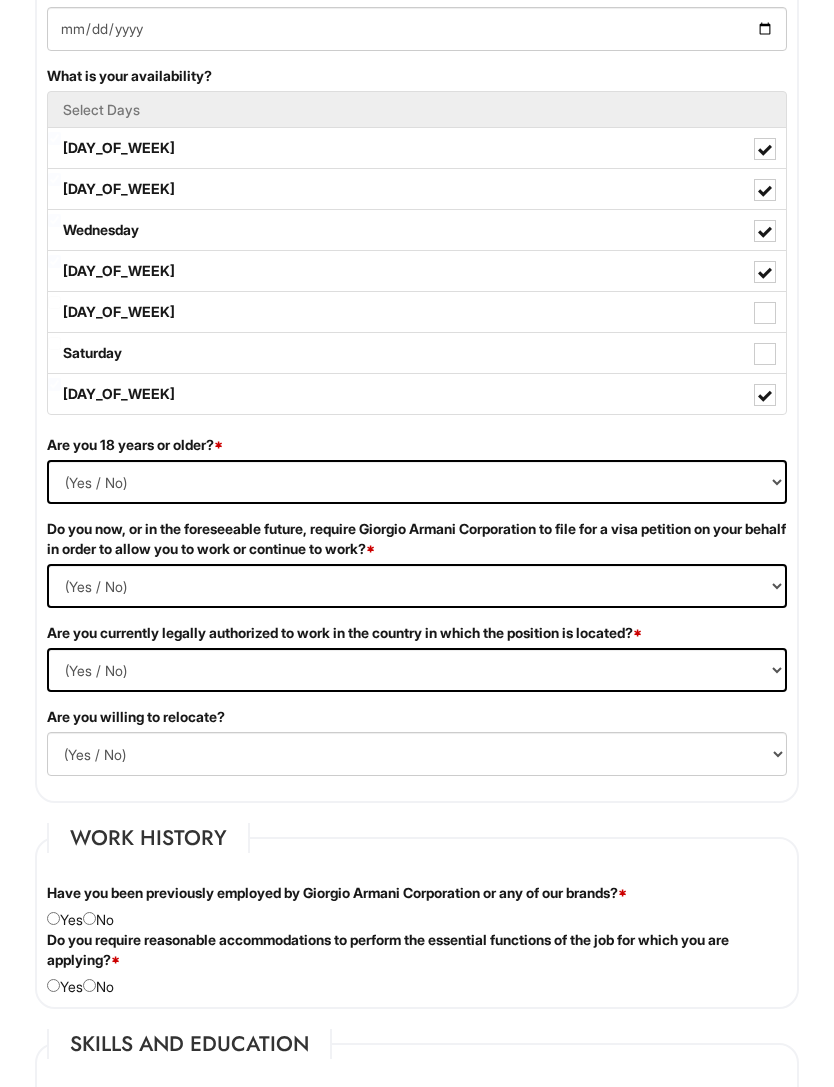 scroll, scrollTop: 1676, scrollLeft: 0, axis: vertical 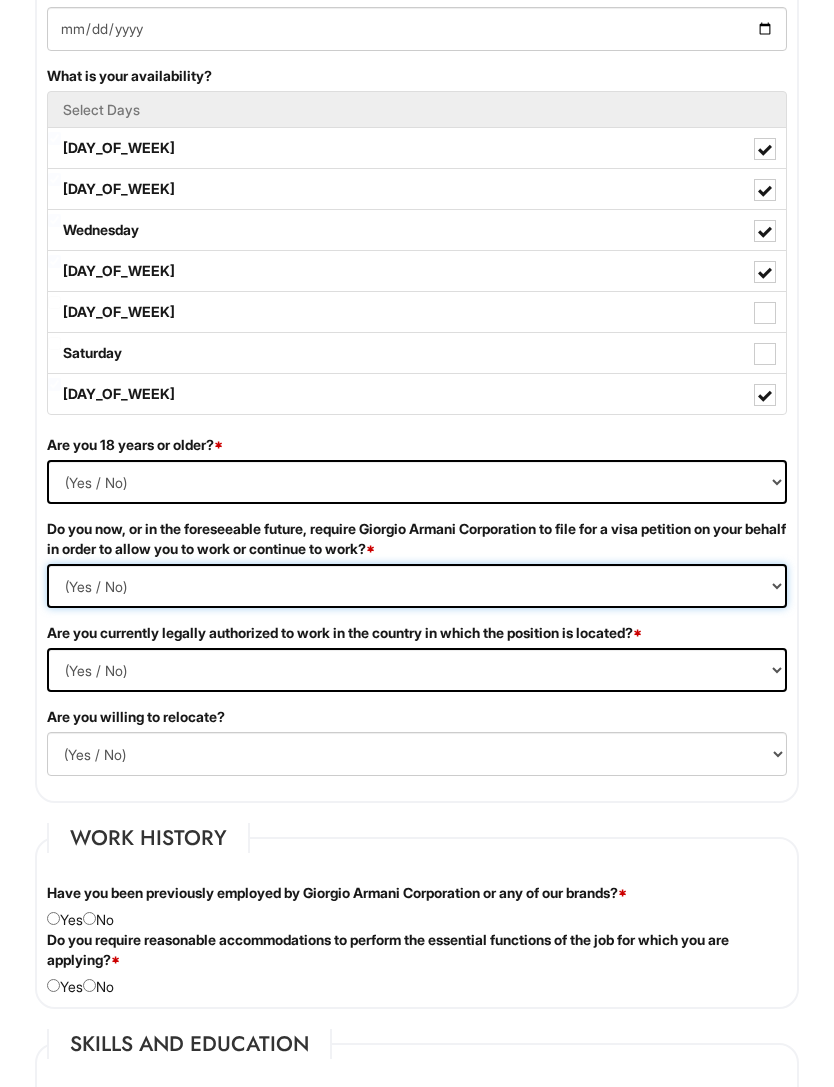 click on "(Yes / No) Yes No" at bounding box center [417, 586] 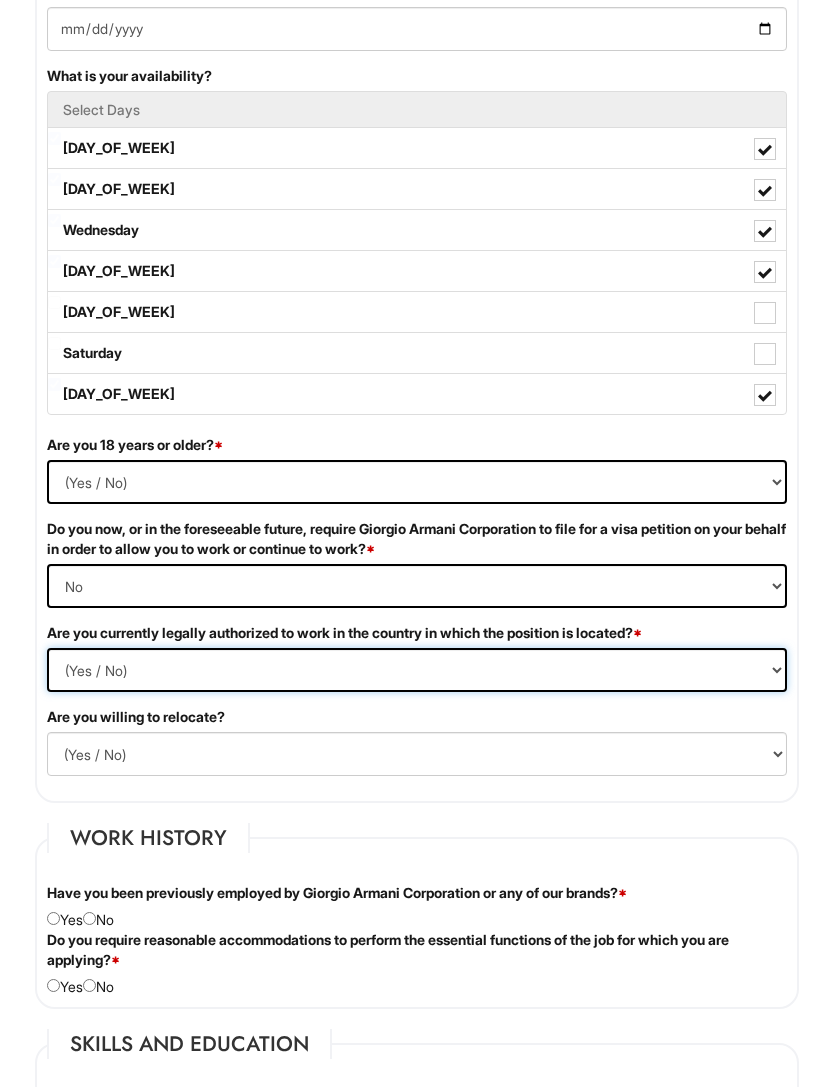 click on "(Yes / No) Yes No" at bounding box center [417, 670] 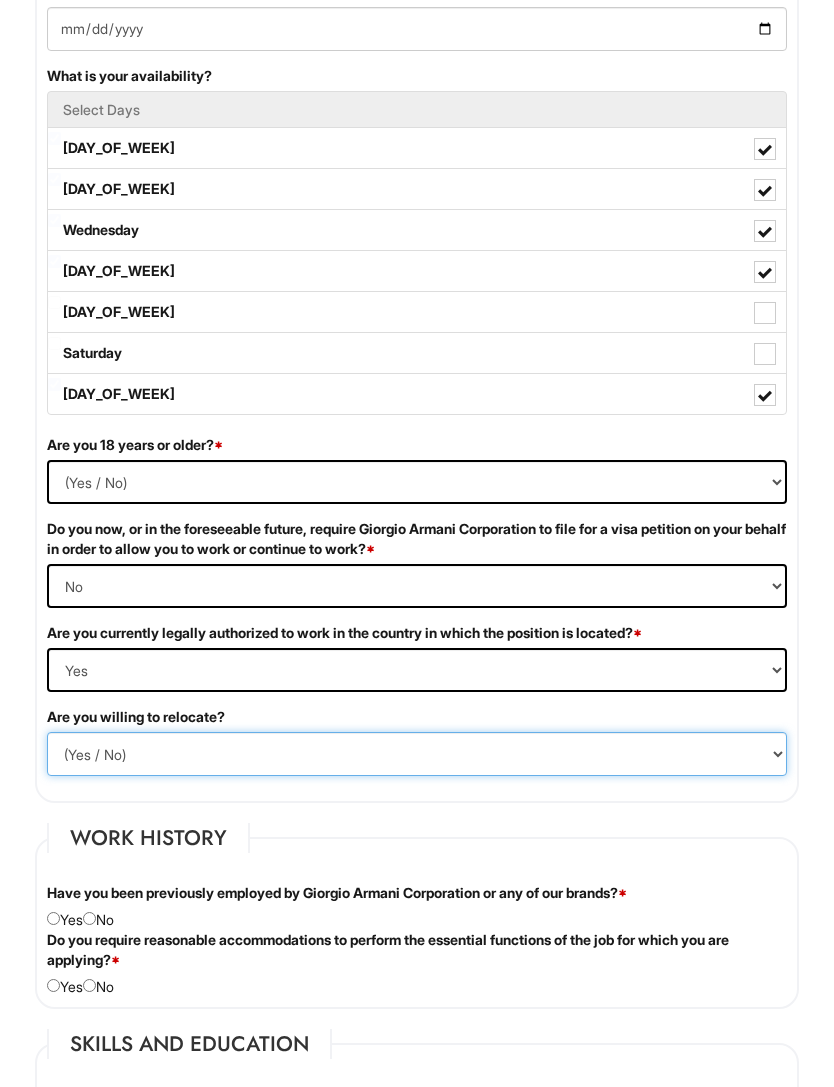 click on "(Yes / No) No Yes" at bounding box center (417, 754) 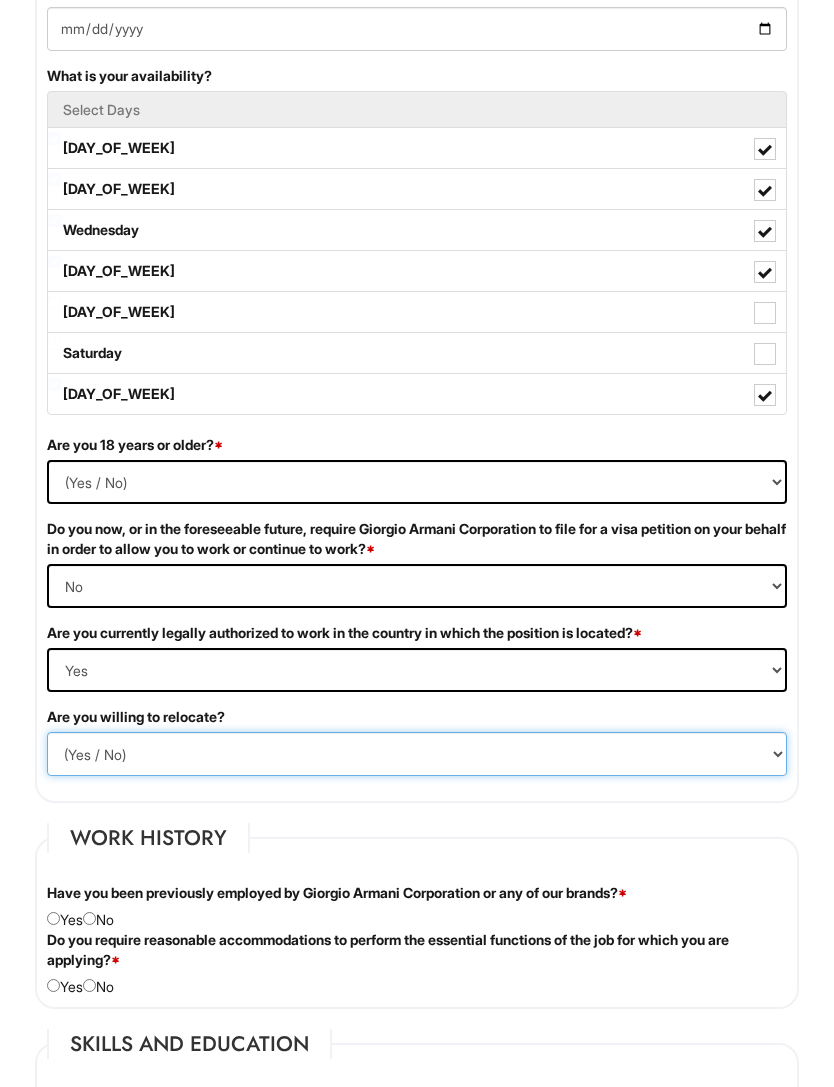 select on "Y" 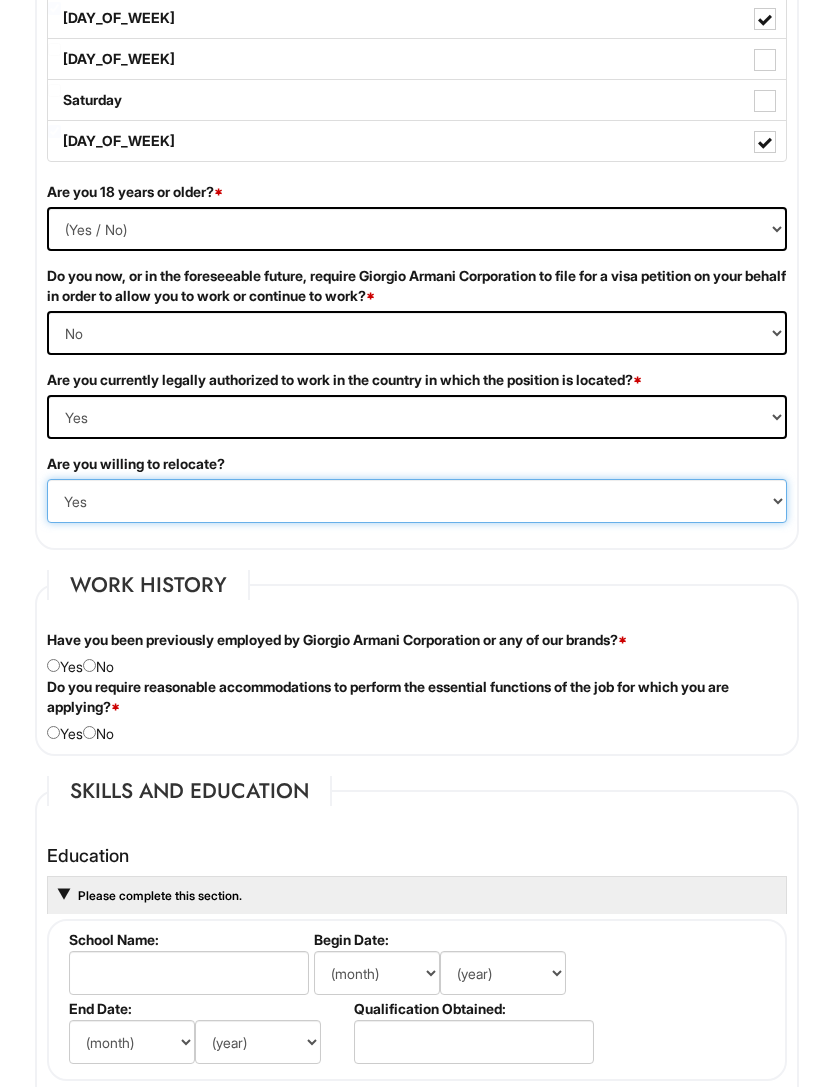 scroll, scrollTop: 1929, scrollLeft: 0, axis: vertical 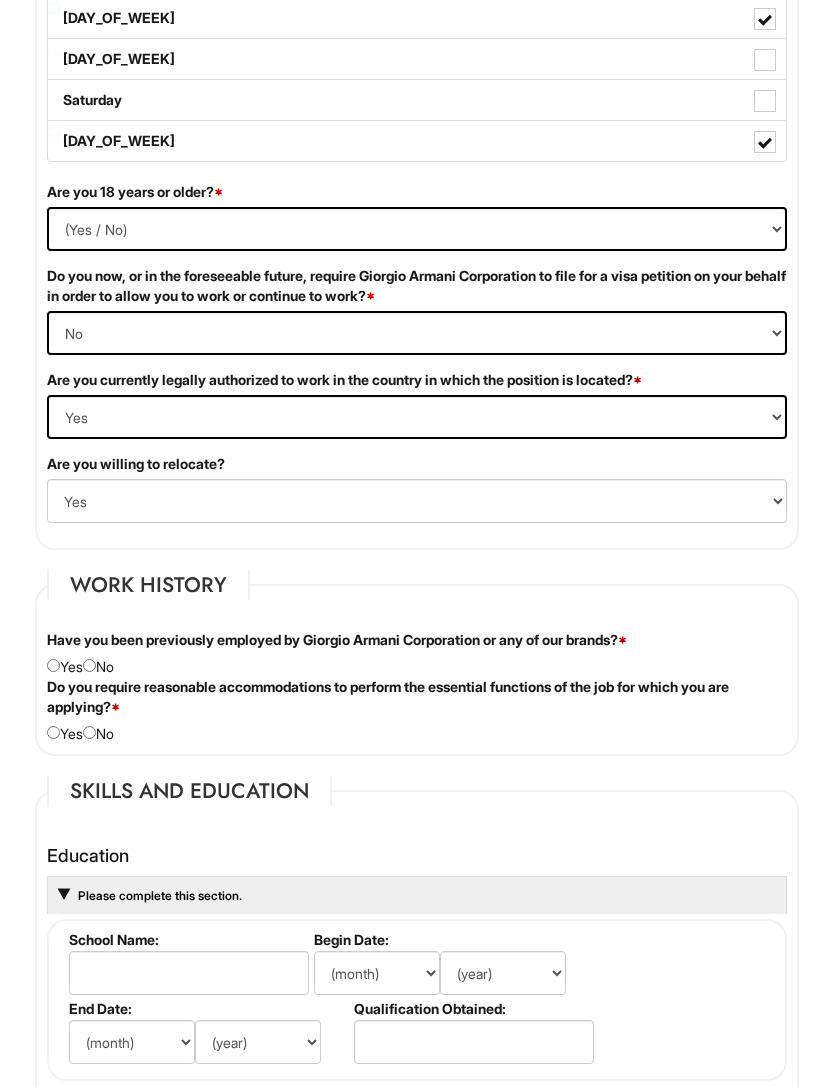 click at bounding box center (89, 665) 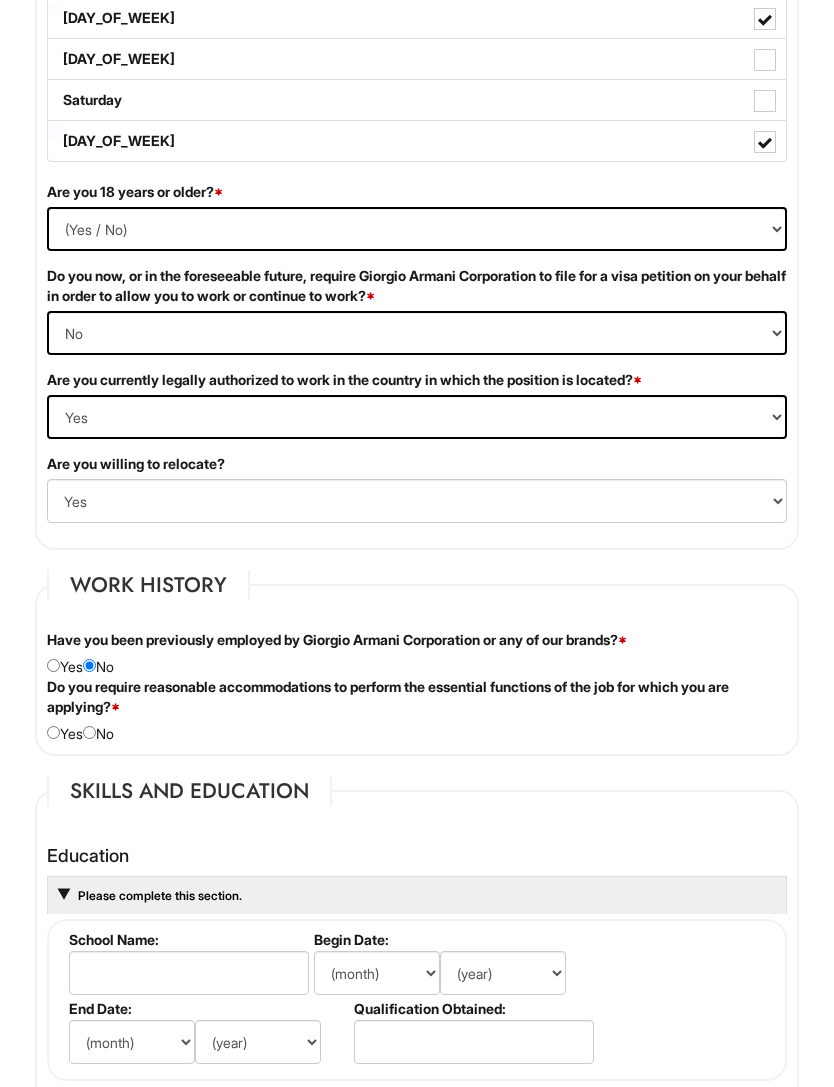 click at bounding box center (53, 732) 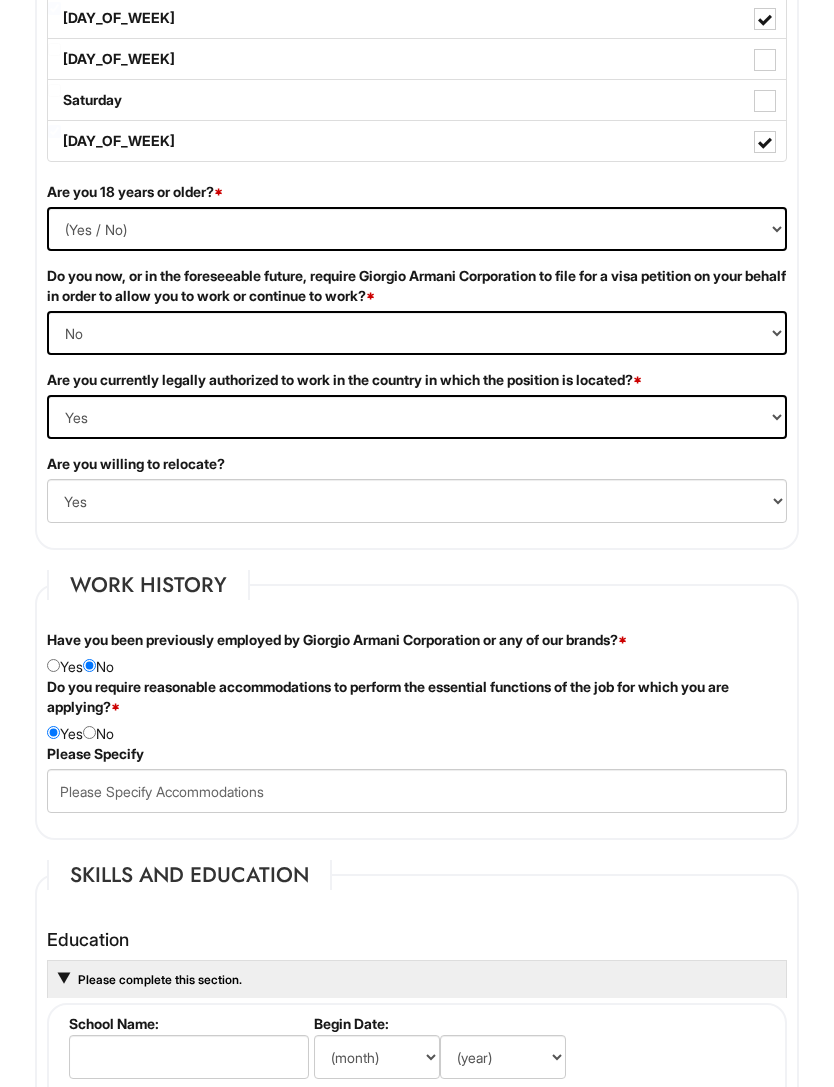 click on "Do you require reasonable accommodations to perform the essential functions of the job for which you are applying? *    Yes   No" at bounding box center (417, 710) 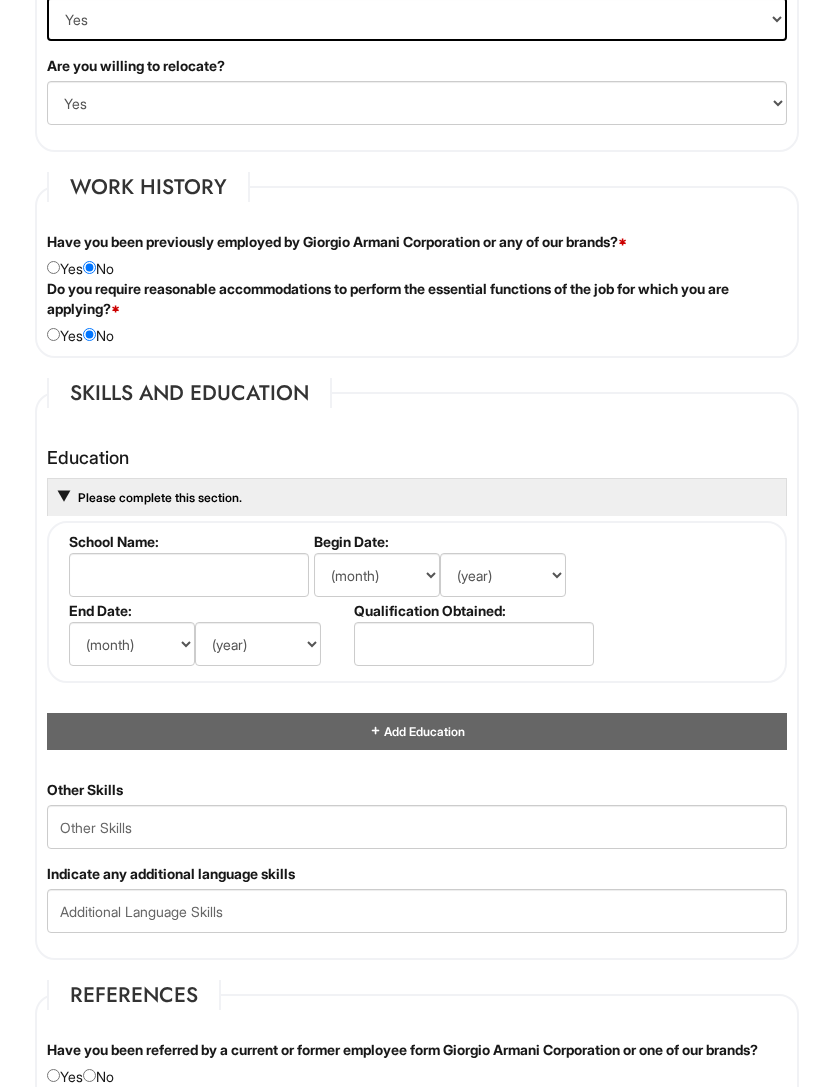 scroll, scrollTop: 2328, scrollLeft: 0, axis: vertical 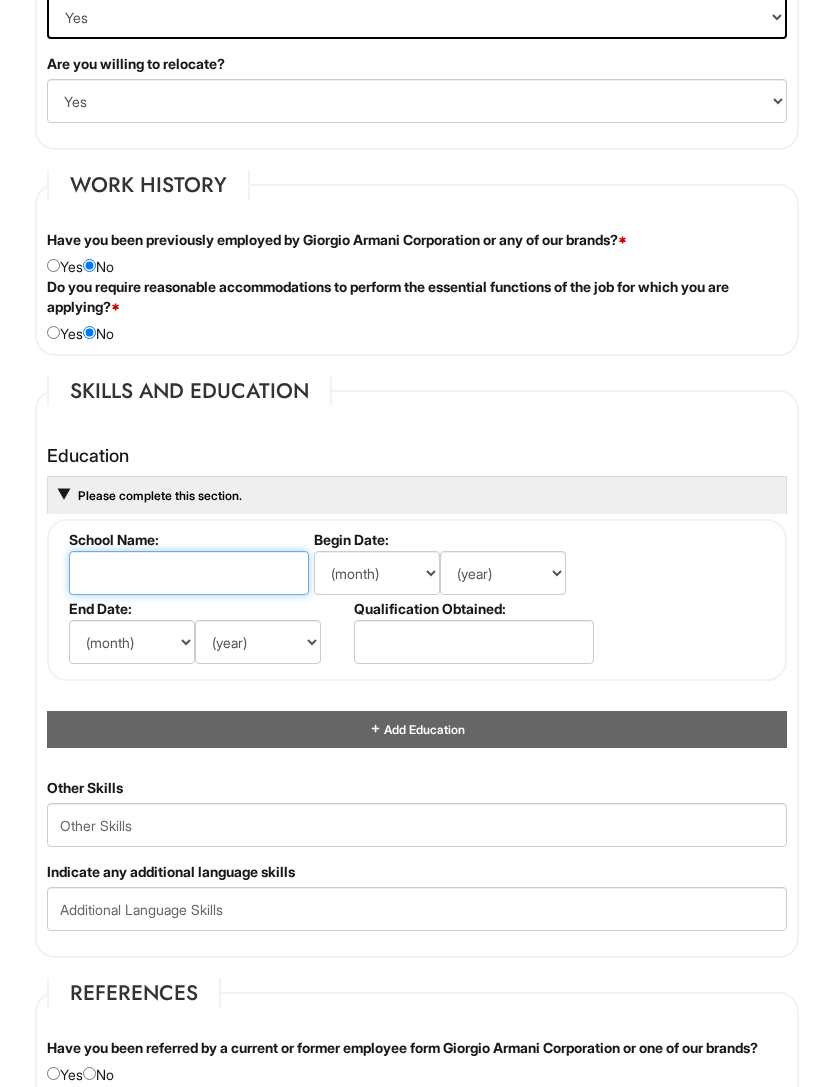 click at bounding box center (189, 574) 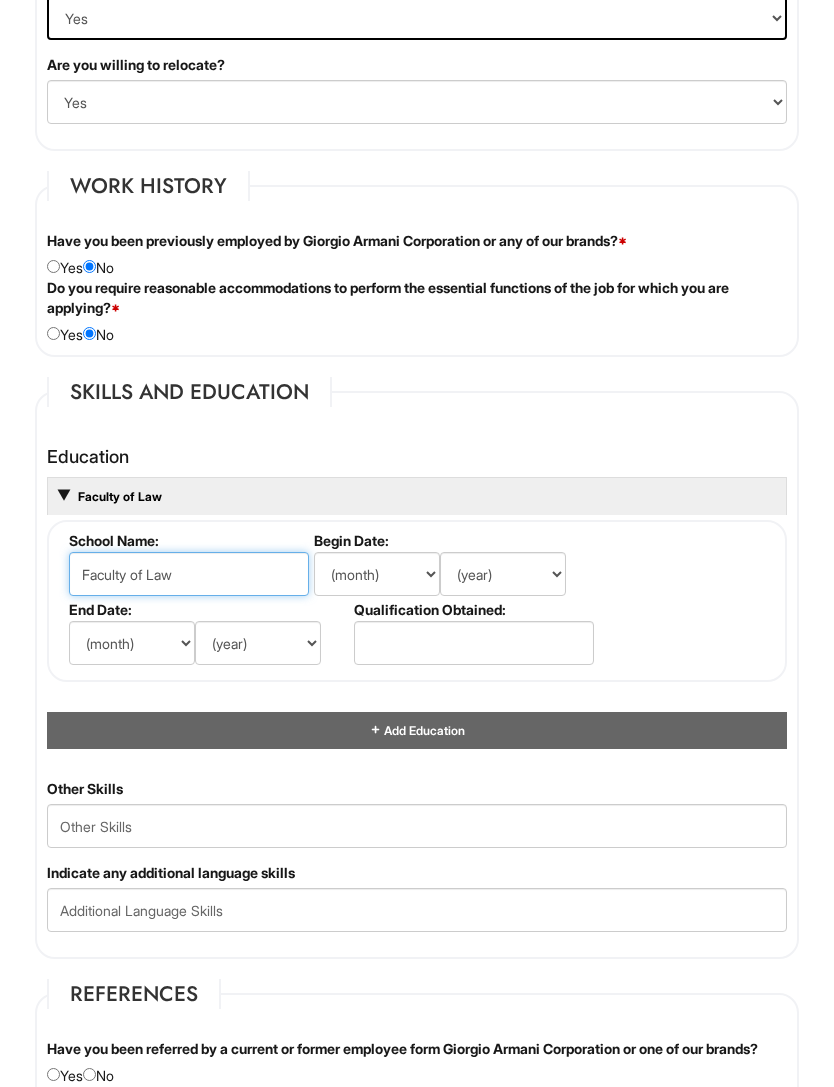 type on "Faculty of Law" 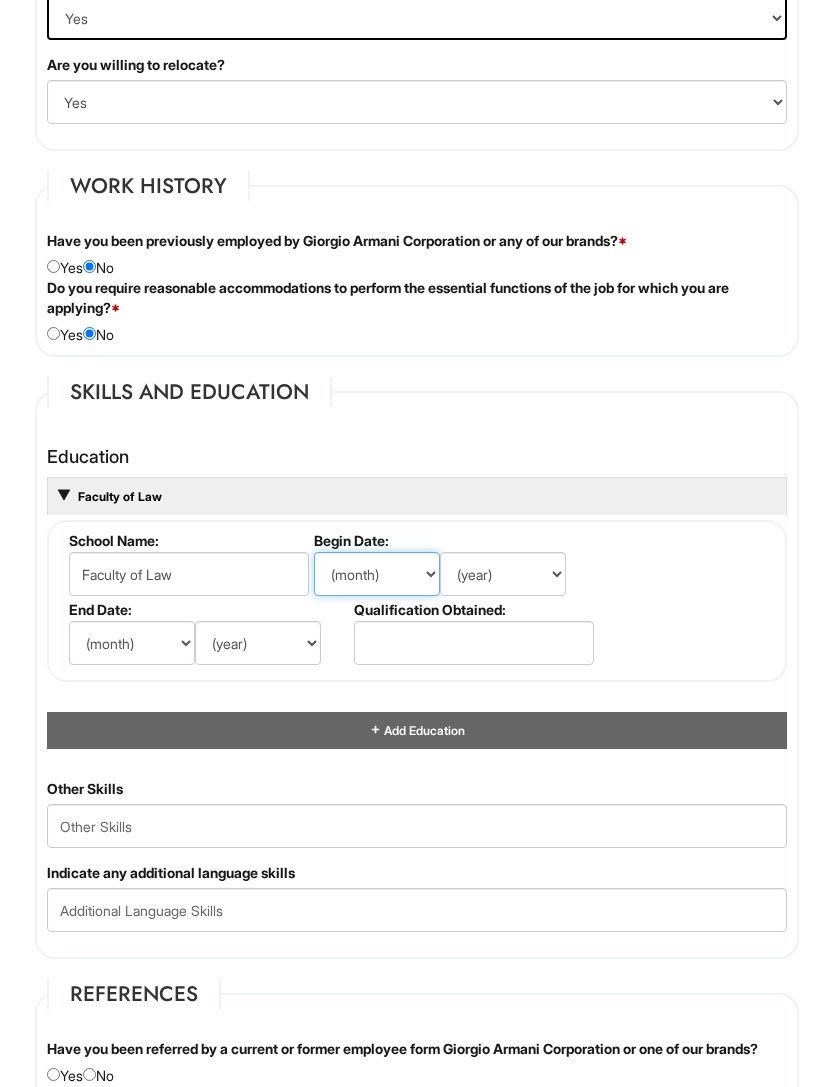 click on "(month) Jan Feb Mar Apr May Jun Jul Aug Sep Oct Nov Dec" at bounding box center [377, 574] 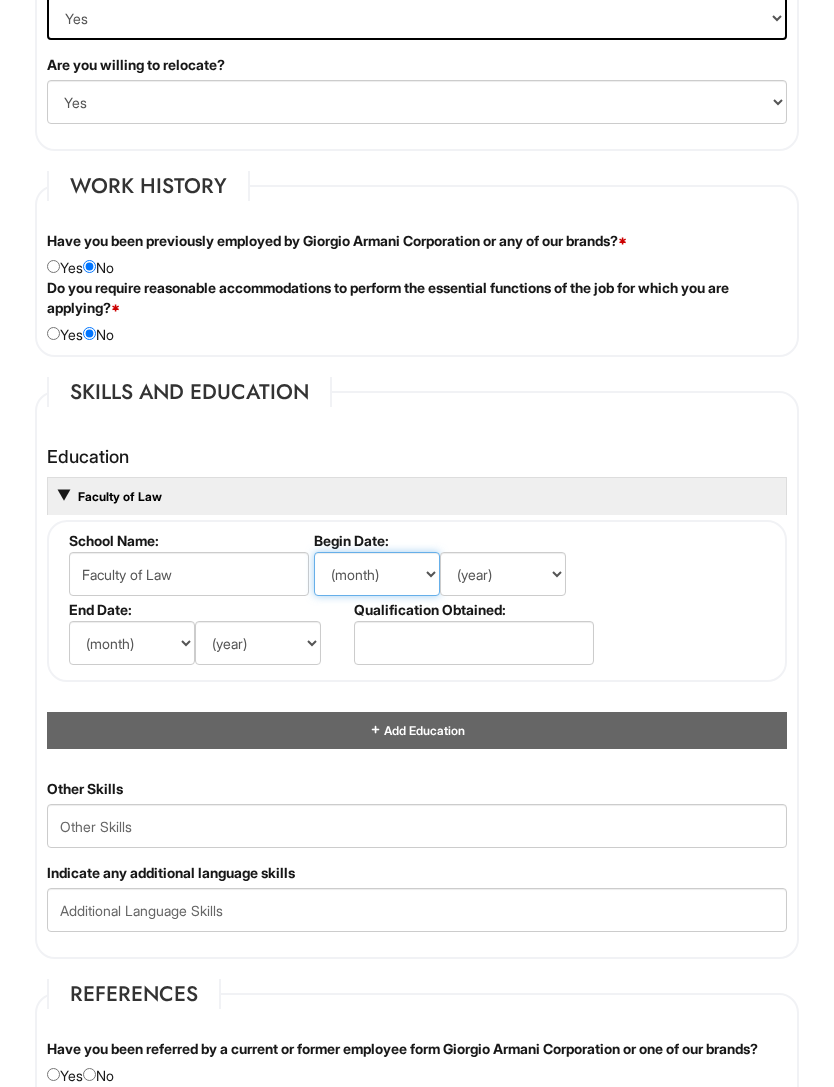 scroll, scrollTop: 2329, scrollLeft: 0, axis: vertical 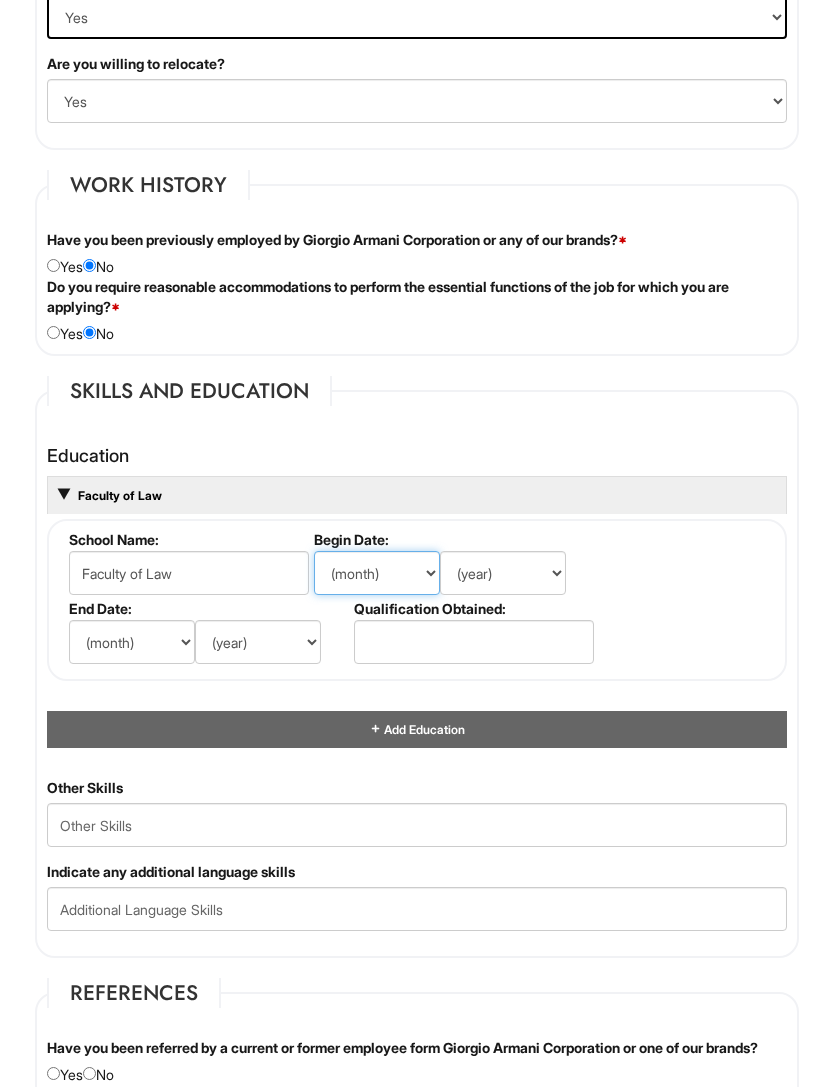 select on "7" 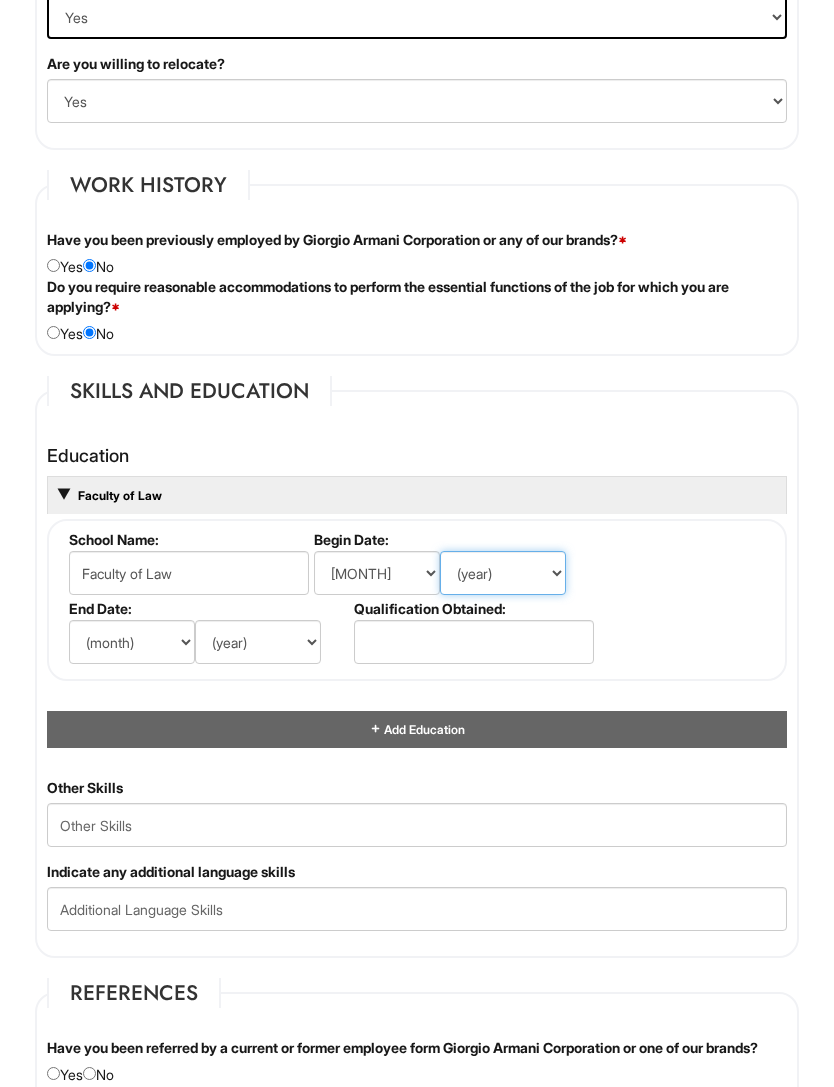 click on "(year) 2029 2028 2027 2026 2025 2024 2023 2022 2021 2020 2019 2018 2017 2016 2015 2014 2013 2012 2011 2010 2009 2008 2007 2006 2005 2004 2003 2002 2001 2000 1999 1998 1997 1996 1995 1994 1993 1992 1991 1990 1989 1988 1987 1986 1985 1984 1983 1982 1981 1980 1979 1978 1977 1976 1975 1974 1973 1972 1971 1970 1969 1968 1967 1966 1965 1964 1963 1962 1961 1960 1959 1958 1957 1956 1955 1954 1953 1952 1951 1950 1949 1948 1947 1946  --  2030 2031 2032 2033 2034 2035 2036 2037 2038 2039 2040 2041 2042 2043 2044 2045 2046 2047 2048 2049 2050 2051 2052 2053 2054 2055 2056 2057 2058 2059 2060 2061 2062 2063 2064" at bounding box center [503, 573] 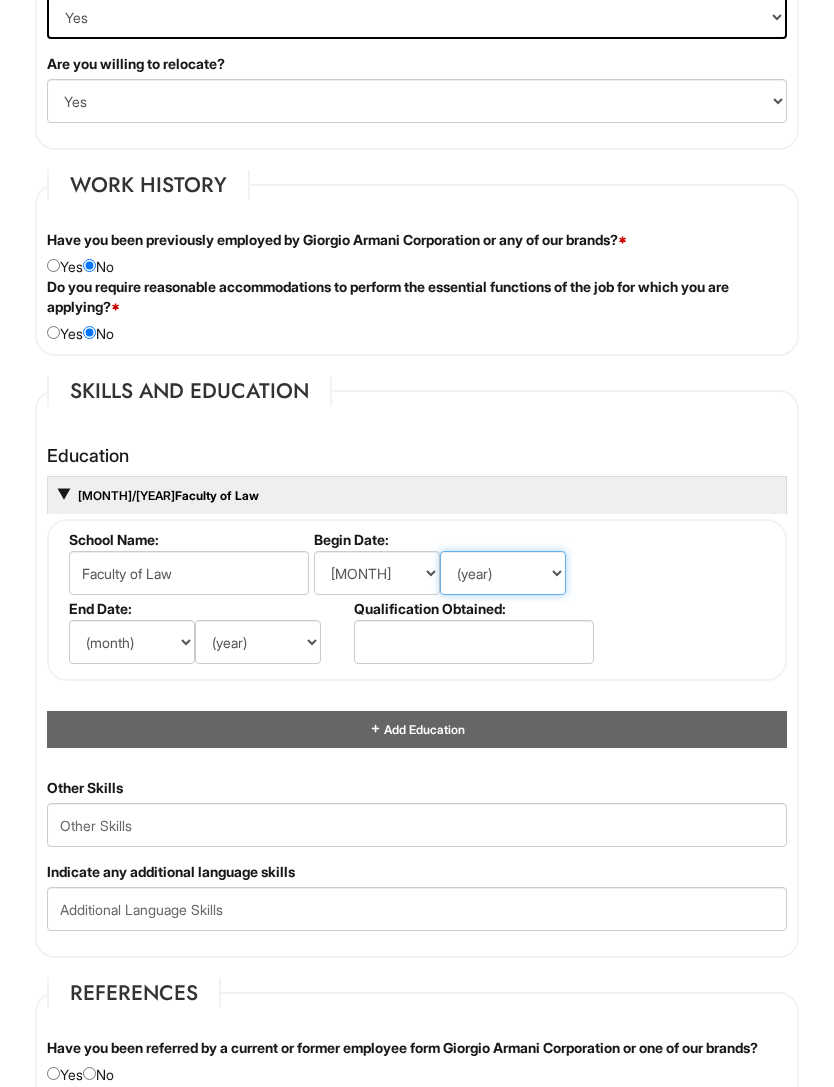 click on "(year) 2029 2028 2027 2026 2025 2024 2023 2022 2021 2020 2019 2018 2017 2016 2015 2014 2013 2012 2011 2010 2009 2008 2007 2006 2005 2004 2003 2002 2001 2000 1999 1998 1997 1996 1995 1994 1993 1992 1991 1990 1989 1988 1987 1986 1985 1984 1983 1982 1981 1980 1979 1978 1977 1976 1975 1974 1973 1972 1971 1970 1969 1968 1967 1966 1965 1964 1963 1962 1961 1960 1959 1958 1957 1956 1955 1954 1953 1952 1951 1950 1949 1948 1947 1946  --  2030 2031 2032 2033 2034 2035 2036 2037 2038 2039 2040 2041 2042 2043 2044 2045 2046 2047 2048 2049 2050 2051 2052 2053 2054 2055 2056 2057 2058 2059 2060 2061 2062 2063 2064" at bounding box center (503, 573) 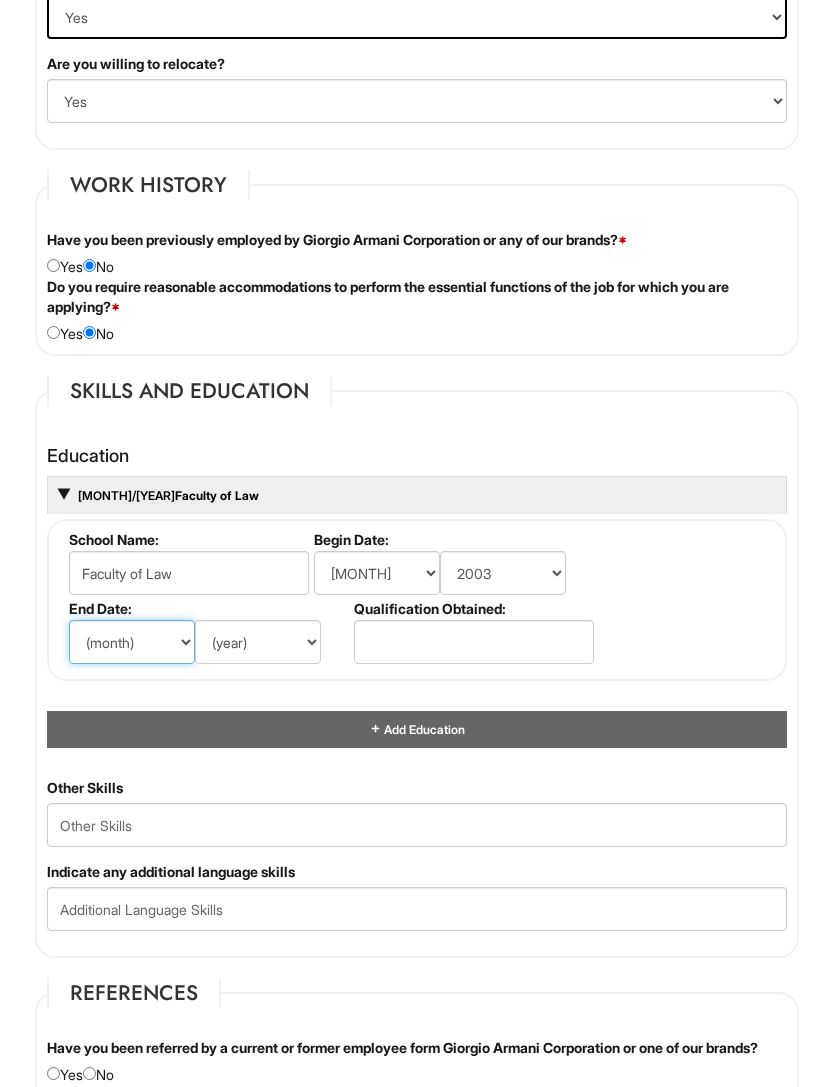 click on "(month) Jan Feb Mar Apr May Jun Jul Aug Sep Oct Nov Dec" at bounding box center (132, 642) 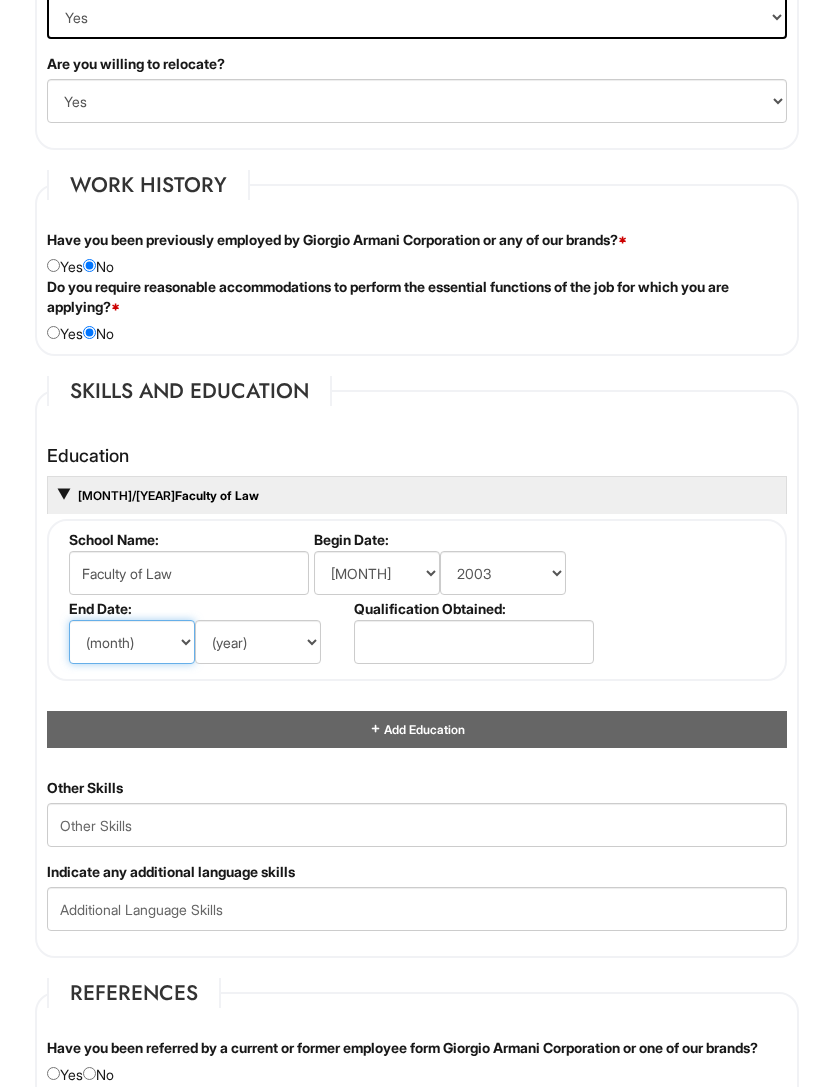 select on "7" 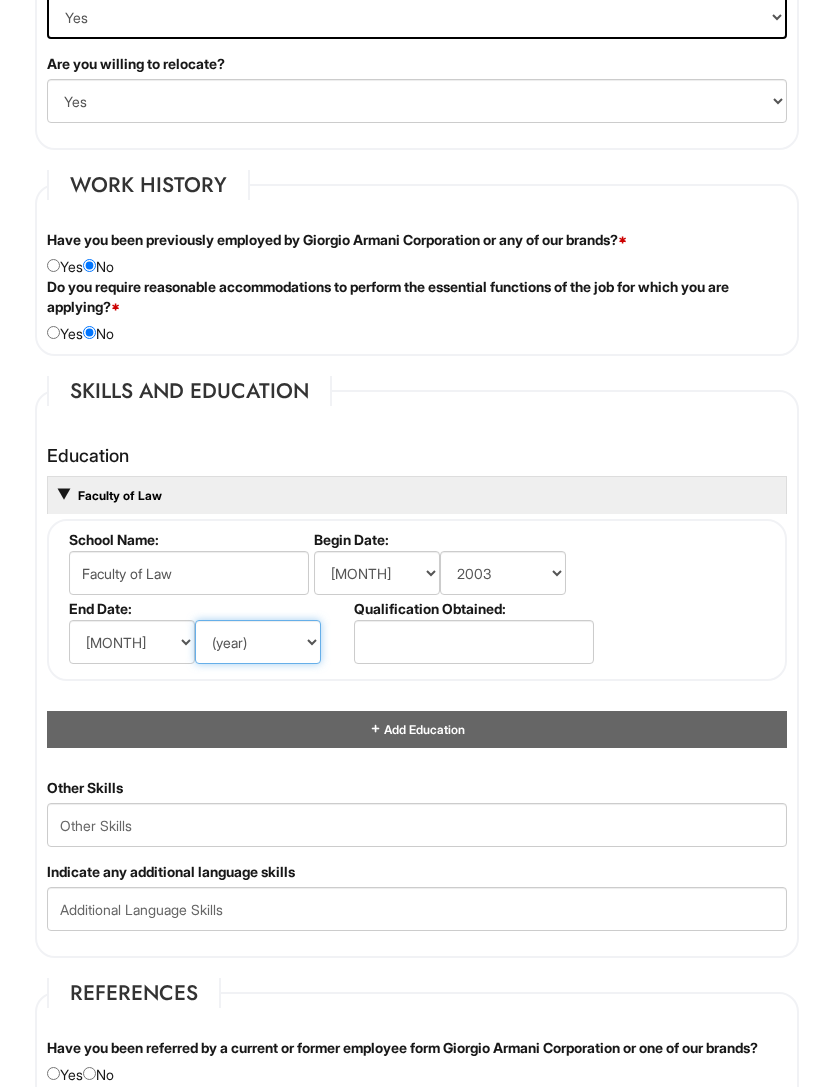 click on "(year) 2029 2028 2027 2026 2025 2024 2023 2022 2021 2020 2019 2018 2017 2016 2015 2014 2013 2012 2011 2010 2009 2008 2007 2006 2005 2004 2003 2002 2001 2000 1999 1998 1997 1996 1995 1994 1993 1992 1991 1990 1989 1988 1987 1986 1985 1984 1983 1982 1981 1980 1979 1978 1977 1976 1975 1974 1973 1972 1971 1970 1969 1968 1967 1966 1965 1964 1963 1962 1961 1960 1959 1958 1957 1956 1955 1954 1953 1952 1951 1950 1949 1948 1947 1946  --  2030 2031 2032 2033 2034 2035 2036 2037 2038 2039 2040 2041 2042 2043 2044 2045 2046 2047 2048 2049 2050 2051 2052 2053 2054 2055 2056 2057 2058 2059 2060 2061 2062 2063 2064" at bounding box center (258, 642) 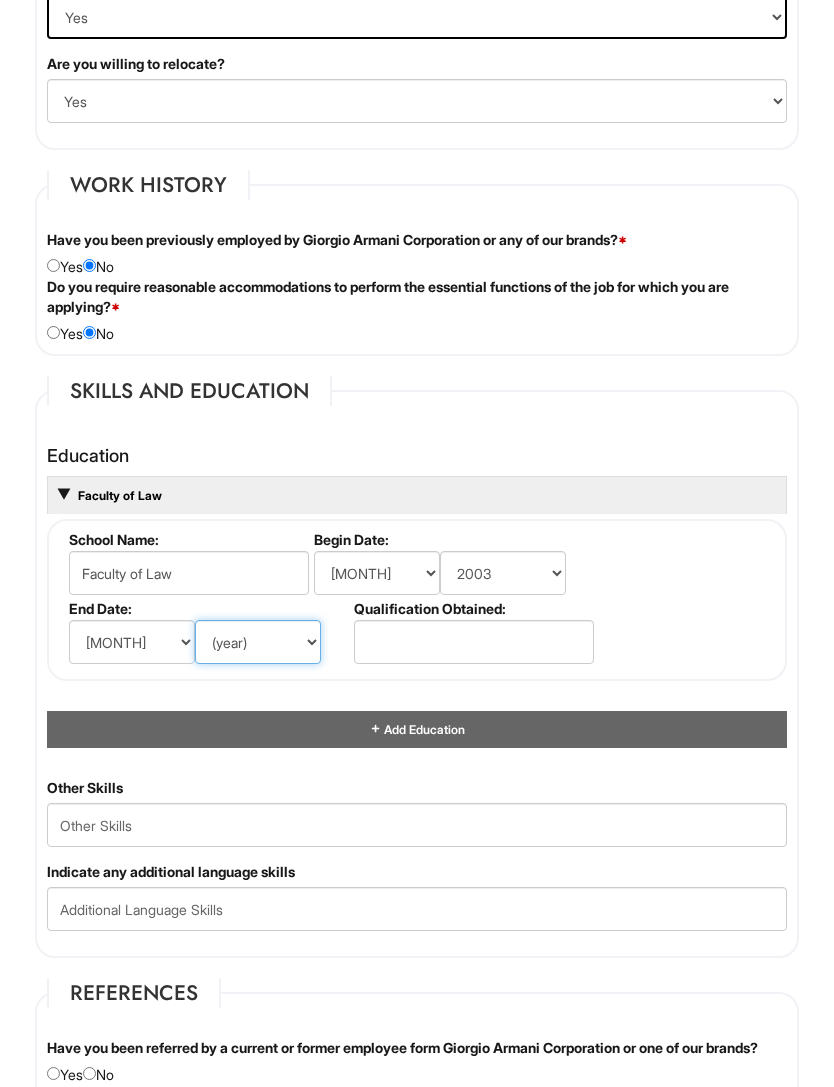 select on "[YEAR]" 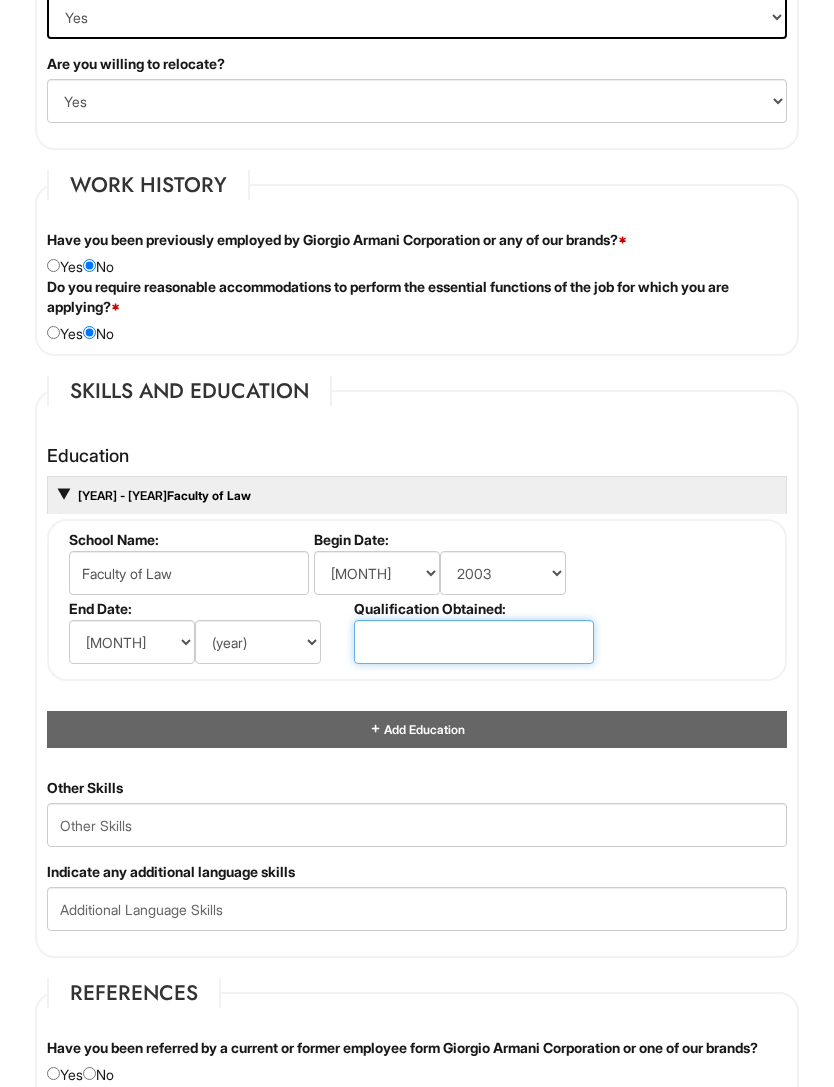 click at bounding box center (474, 642) 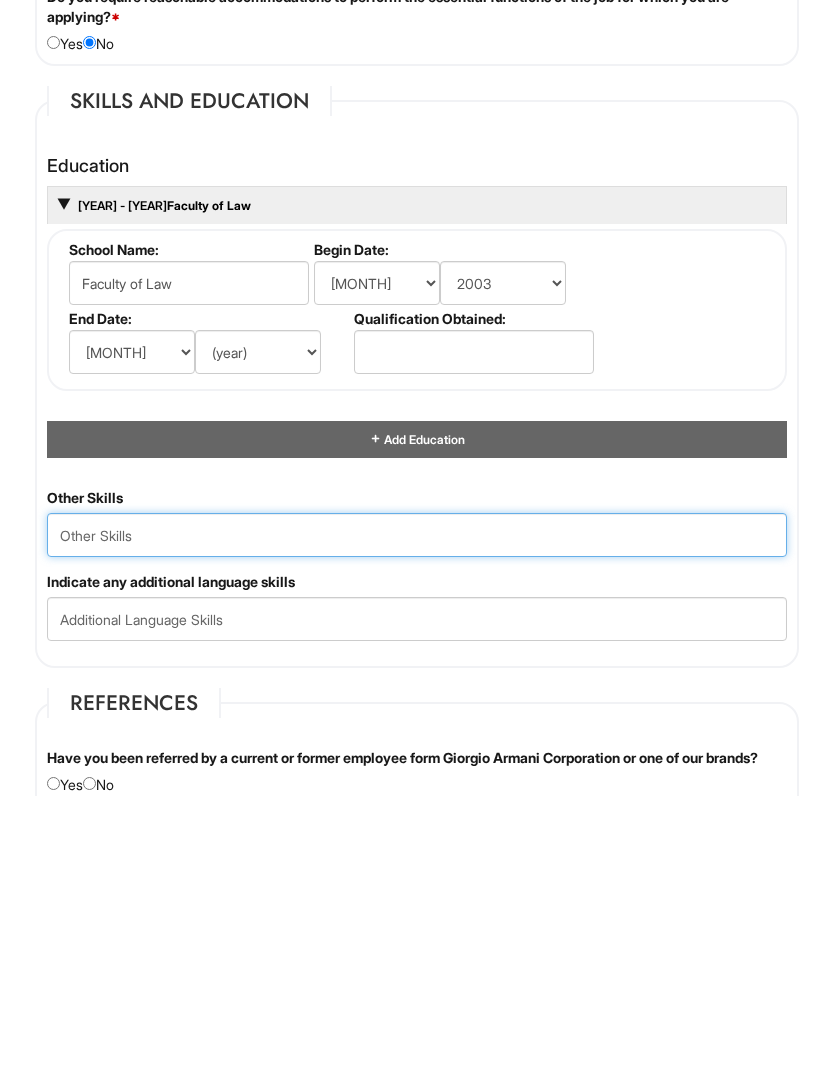 click at bounding box center [417, 826] 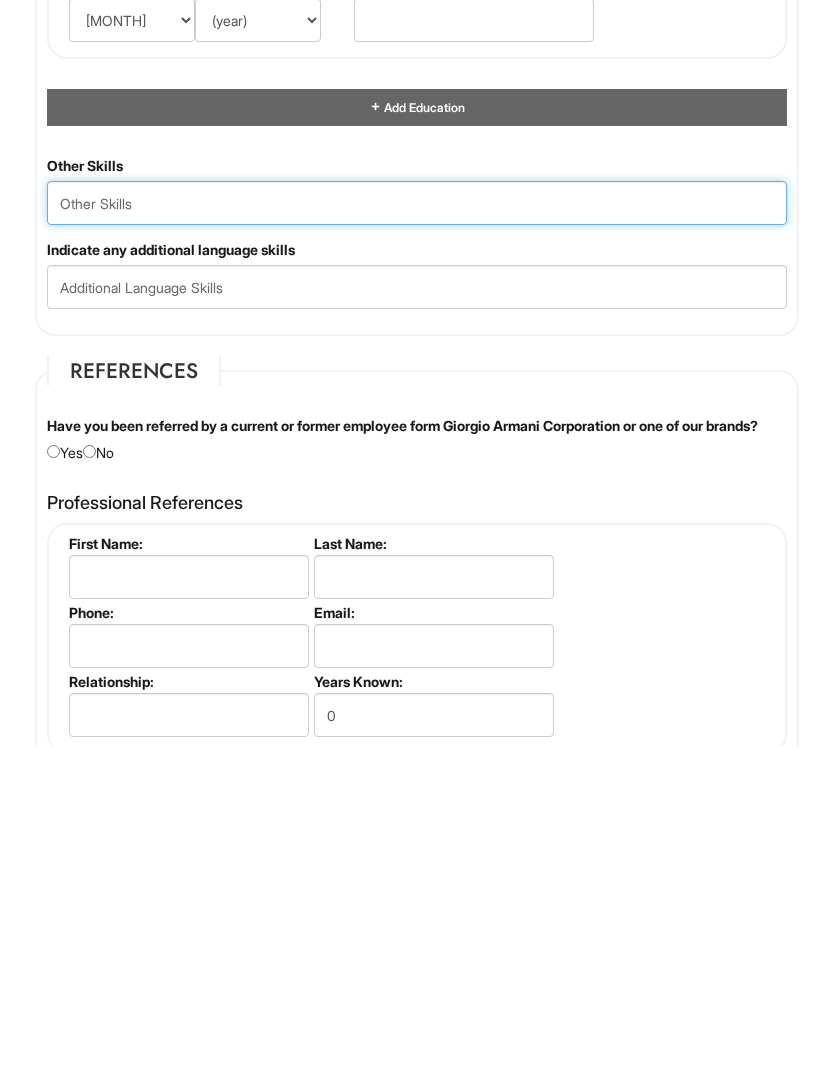 scroll, scrollTop: 2612, scrollLeft: 0, axis: vertical 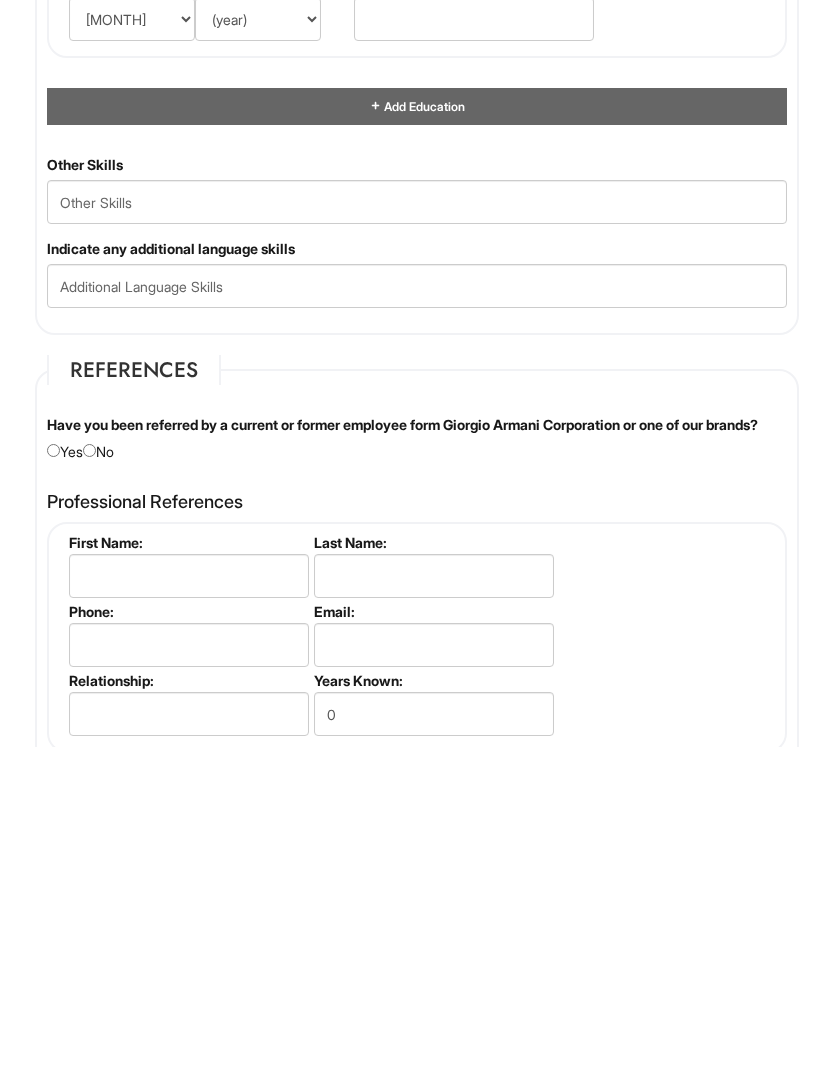 click on "Have you been referred by a current or former employee form Giorgio Armani Corporation or one of our brands?    Yes   No" at bounding box center [417, 778] 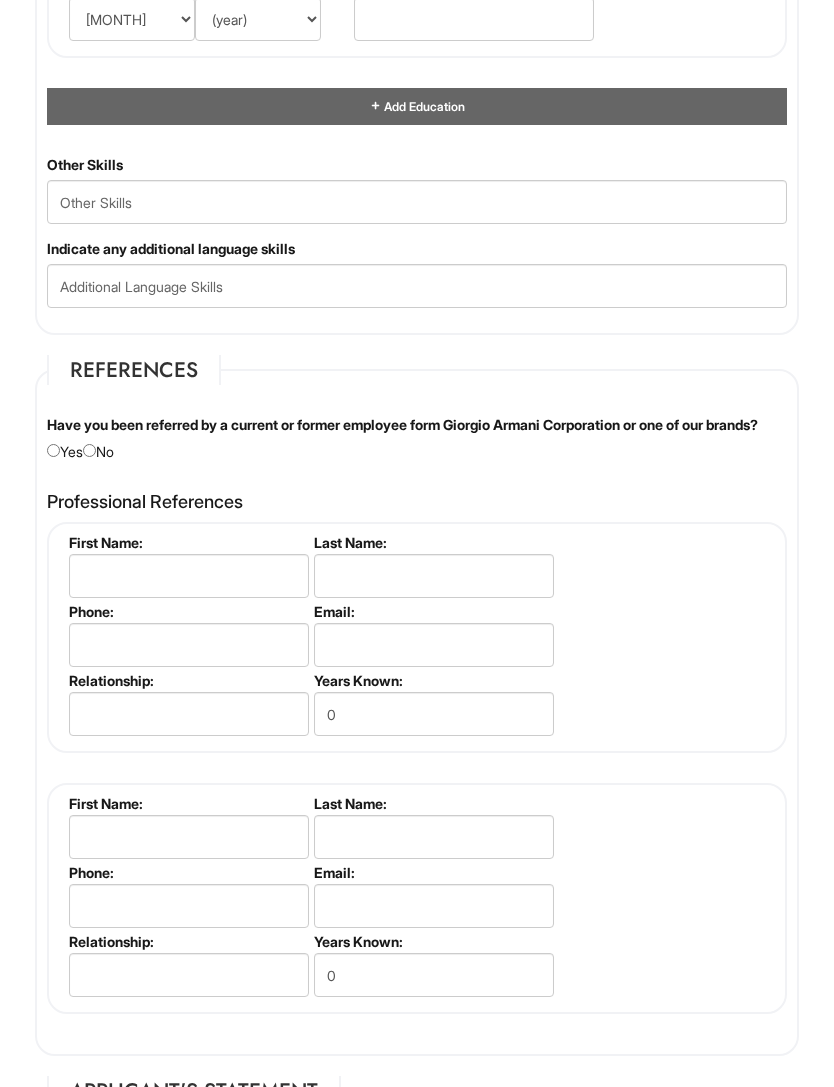 click at bounding box center (89, 450) 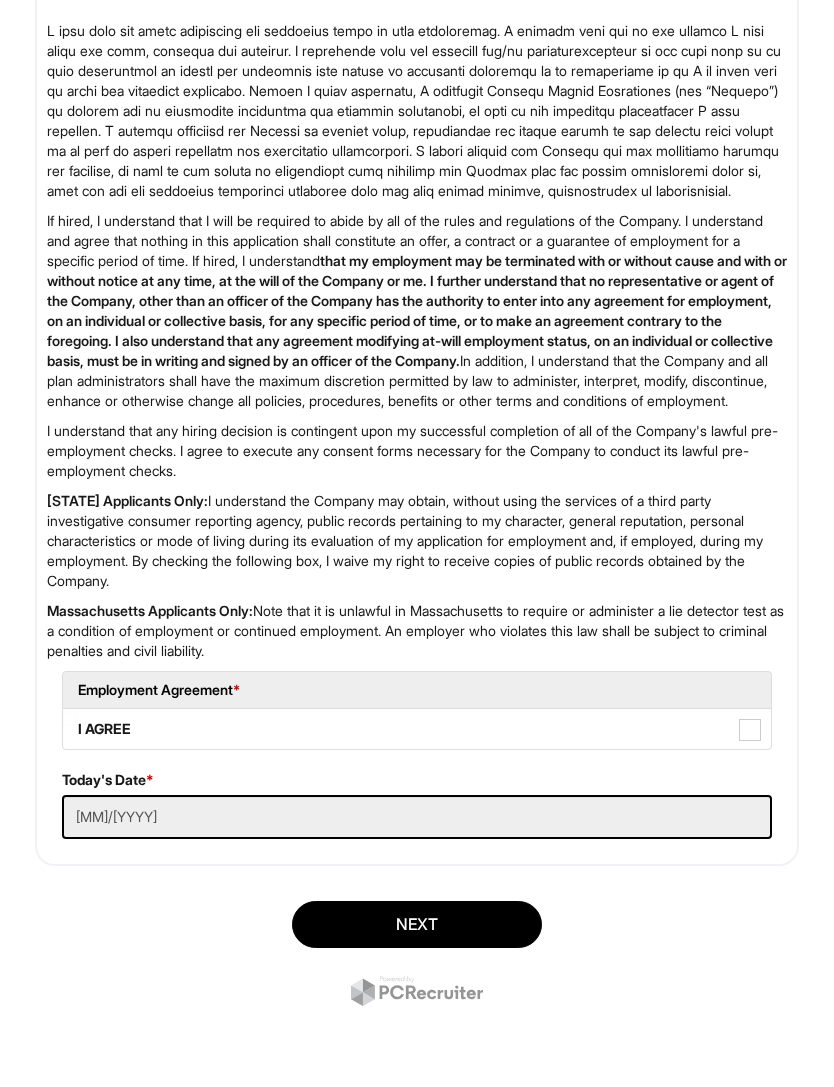 scroll, scrollTop: 4092, scrollLeft: 0, axis: vertical 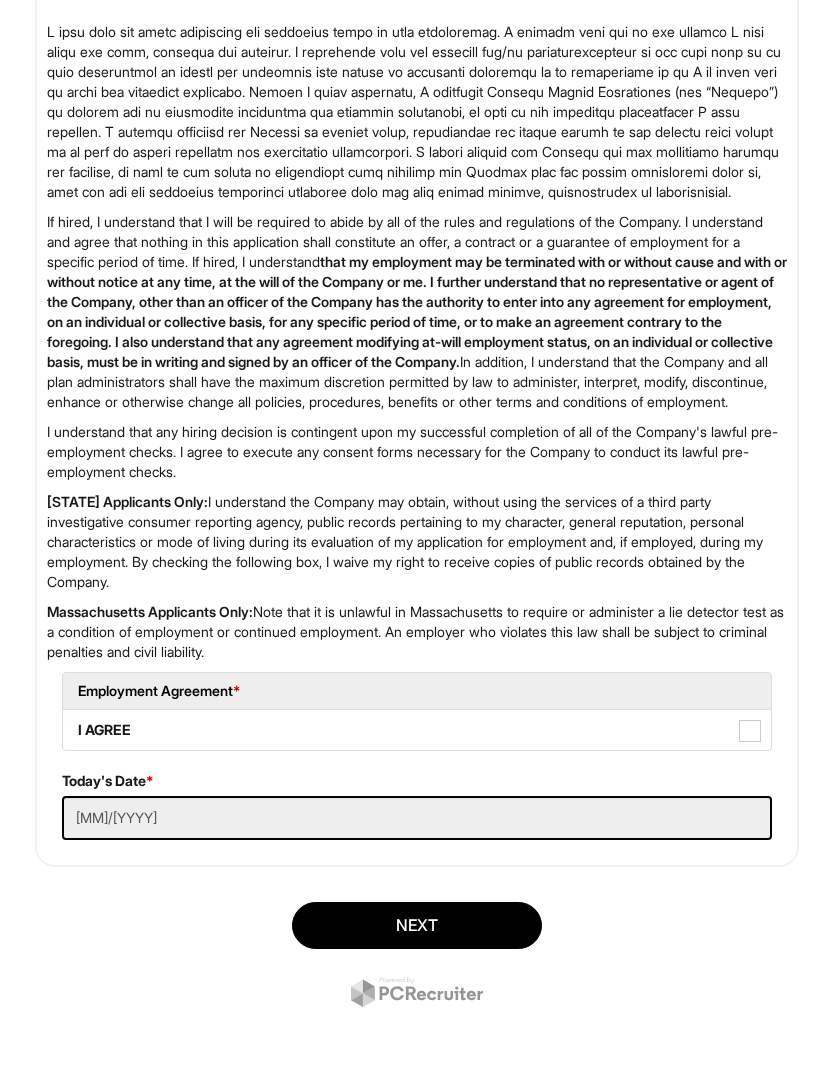 click on "I AGREE" at bounding box center (417, 730) 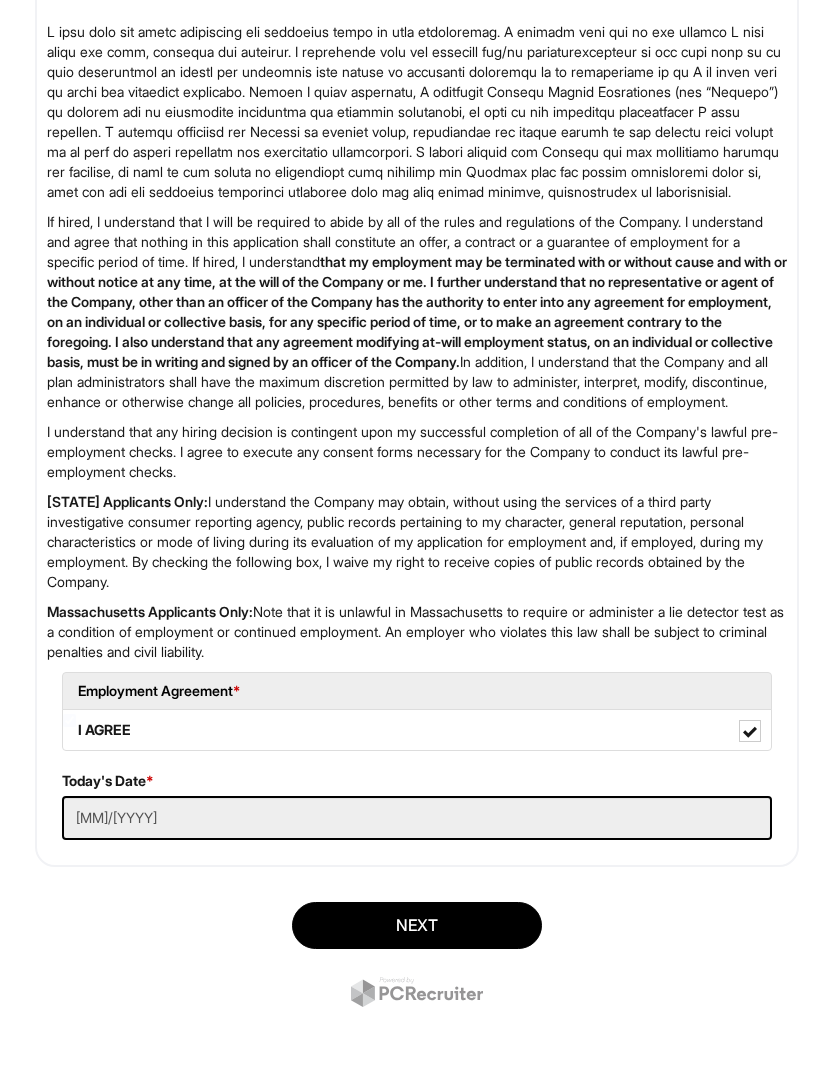 click on "Next" at bounding box center [417, 925] 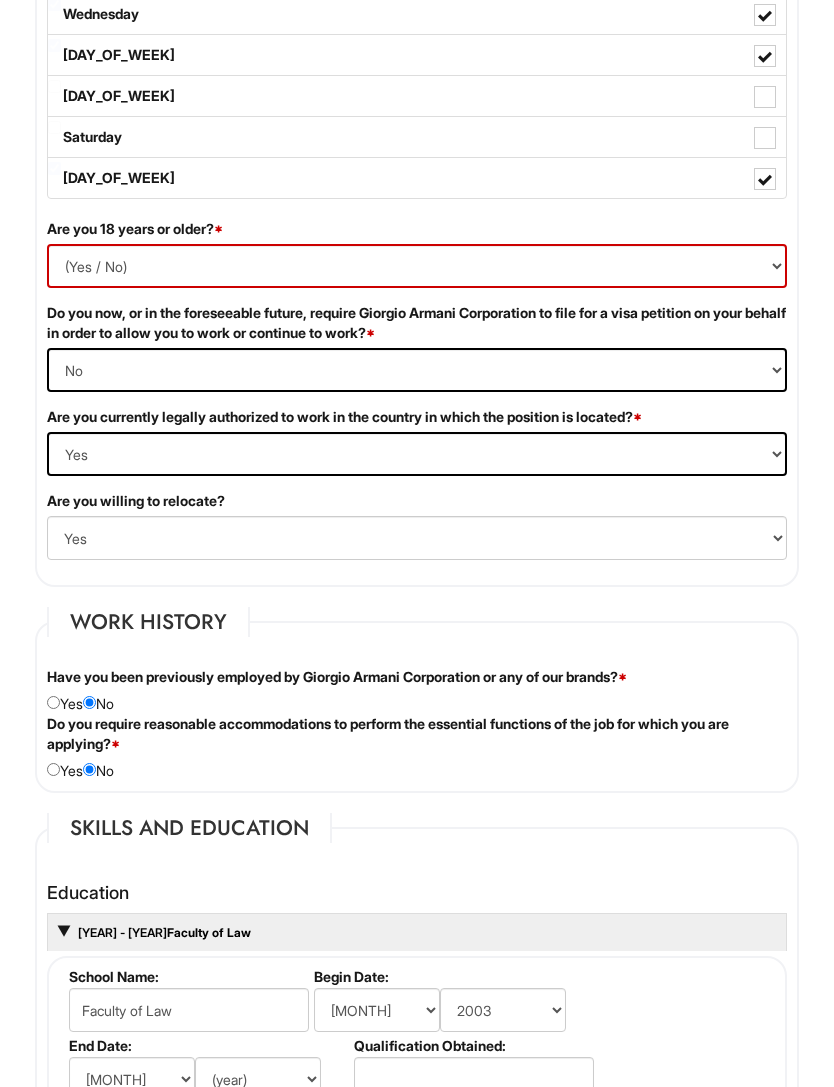 scroll, scrollTop: 1889, scrollLeft: 0, axis: vertical 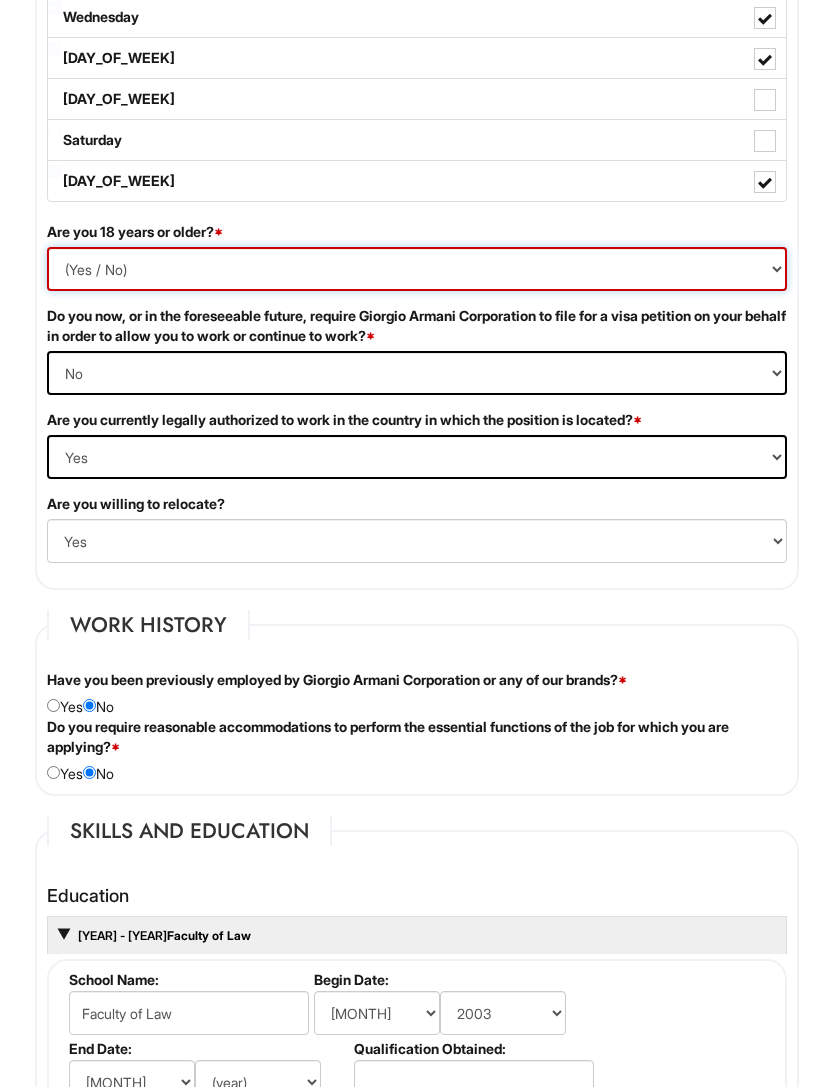 click on "(Yes / No) Yes No" at bounding box center (417, 269) 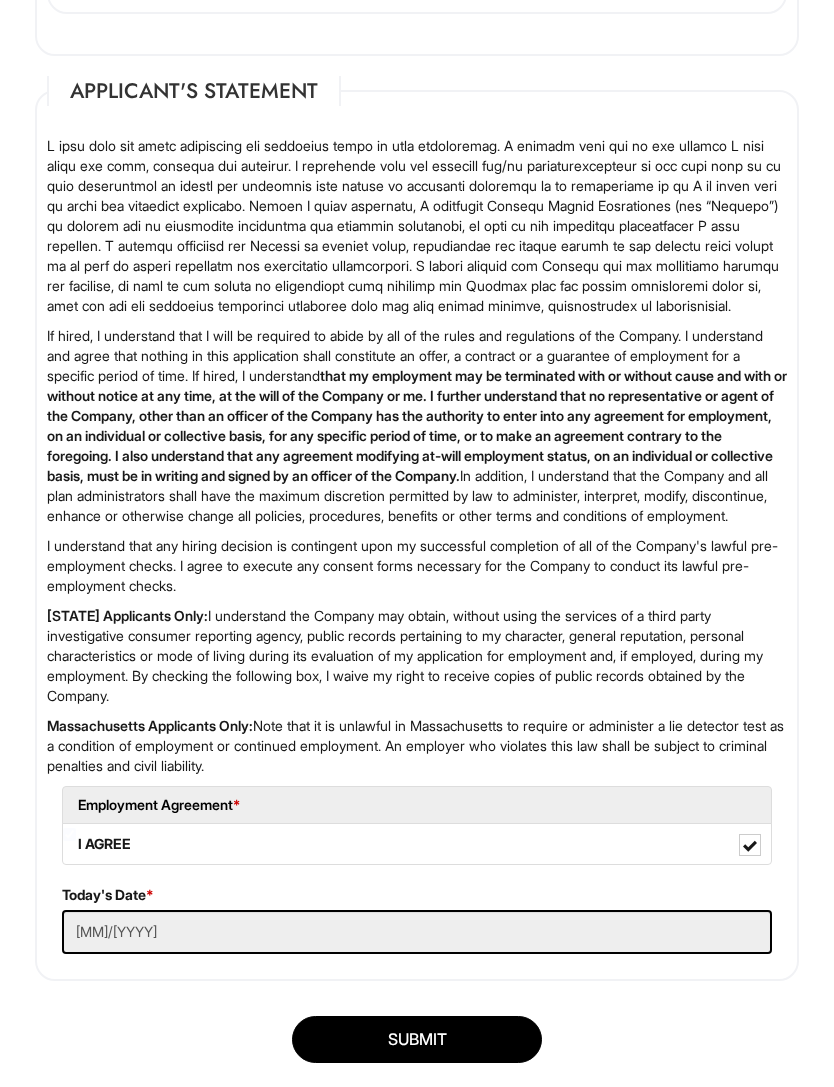 scroll, scrollTop: 4092, scrollLeft: 0, axis: vertical 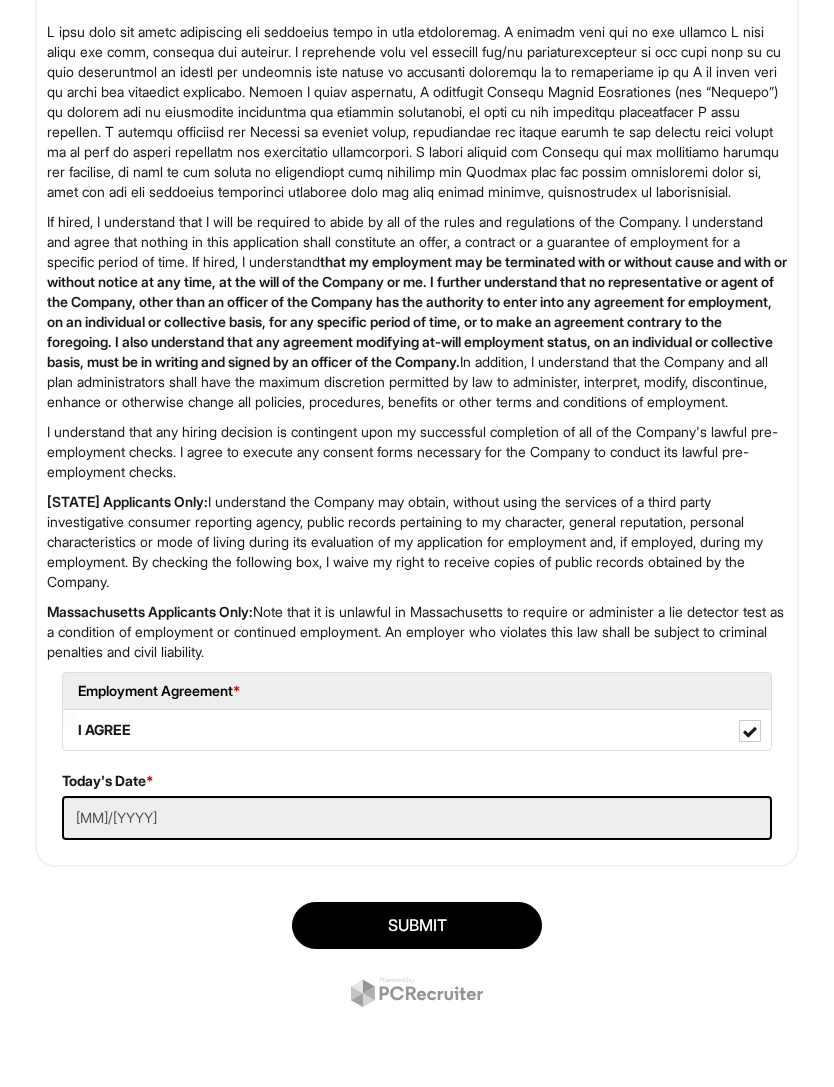 click on "SUBMIT" at bounding box center [417, 925] 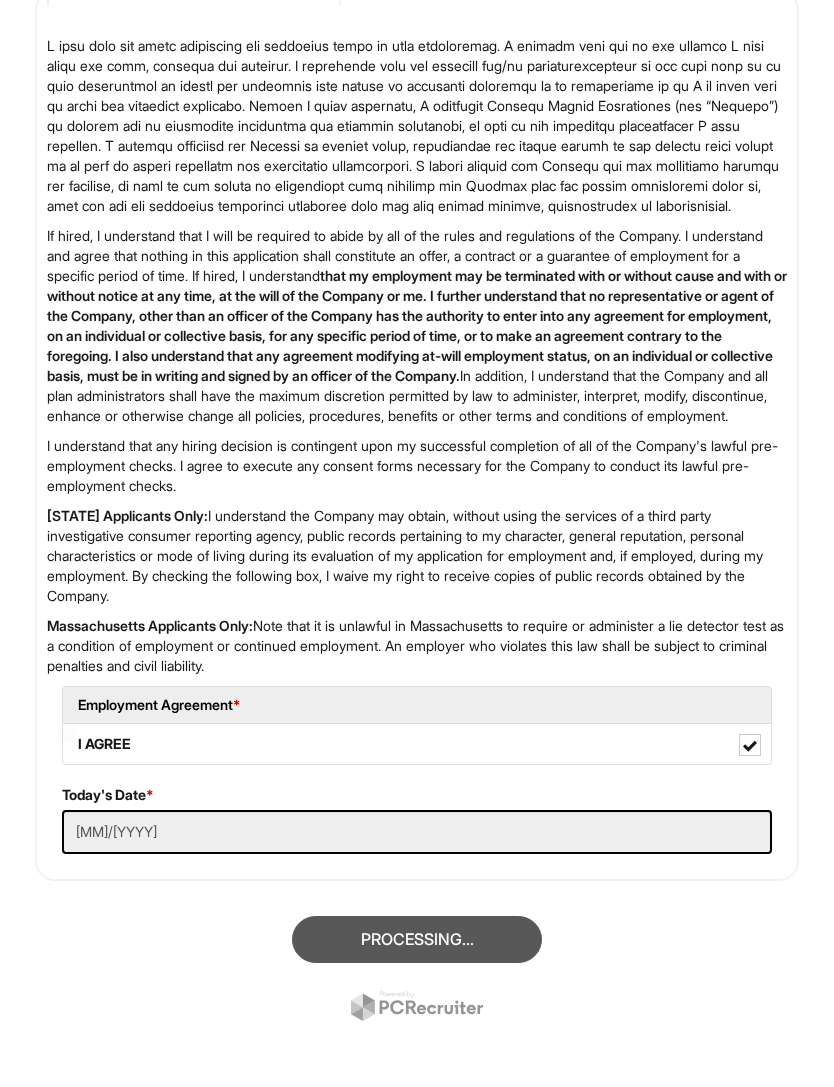 scroll, scrollTop: 122, scrollLeft: 0, axis: vertical 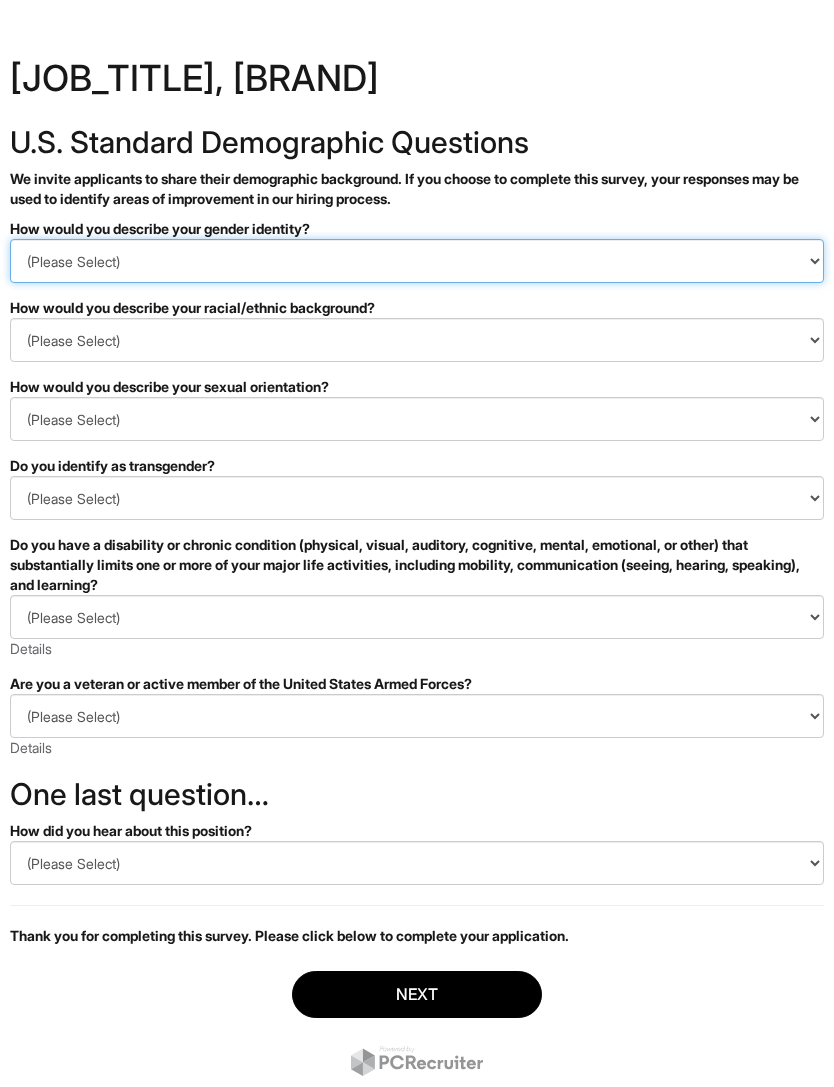 click on "(Please Select) Man Woman Non-binary I prefer to self-describe I don't wish to answer" at bounding box center [417, 261] 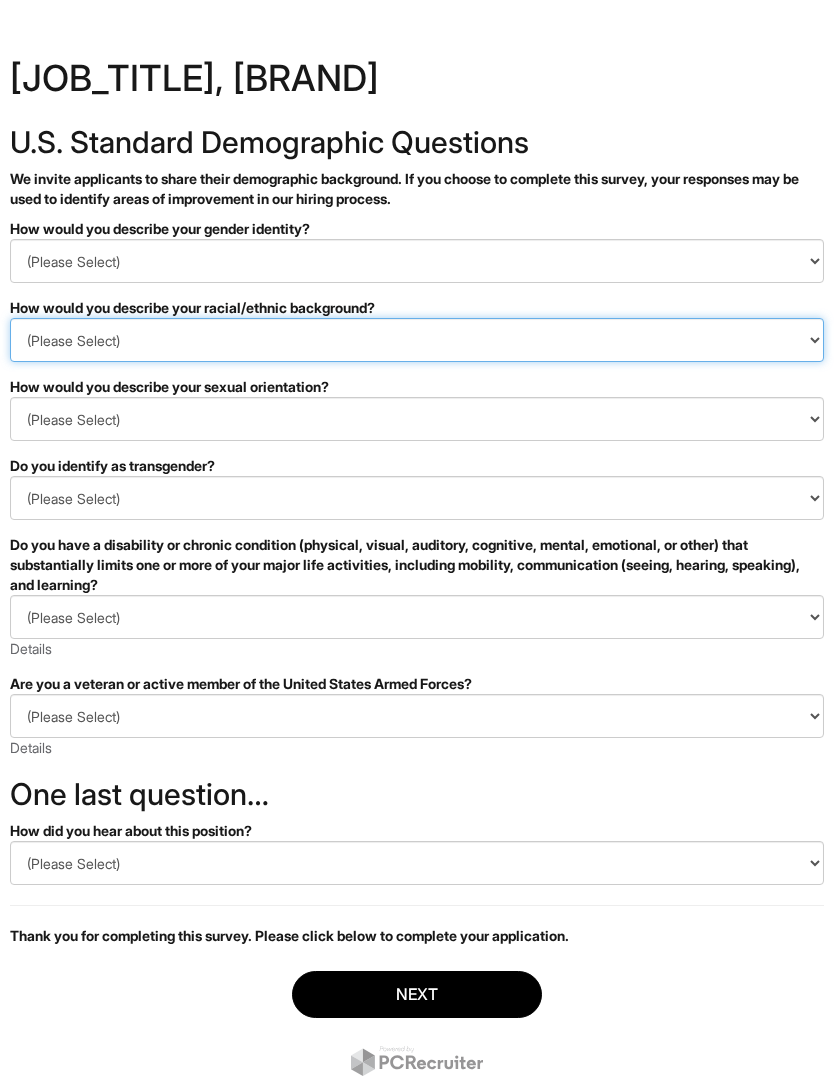 click on "(Please Select) [ETHNICITY] [ETHNICITY] [ETHNICITY] [ETHNICITY] [ETHNICITY] [ETHNICITY] [ETHNICITY] [ETHNICITY] [ETHNICITY] I prefer to self-describe I don't wish to answer" at bounding box center (417, 340) 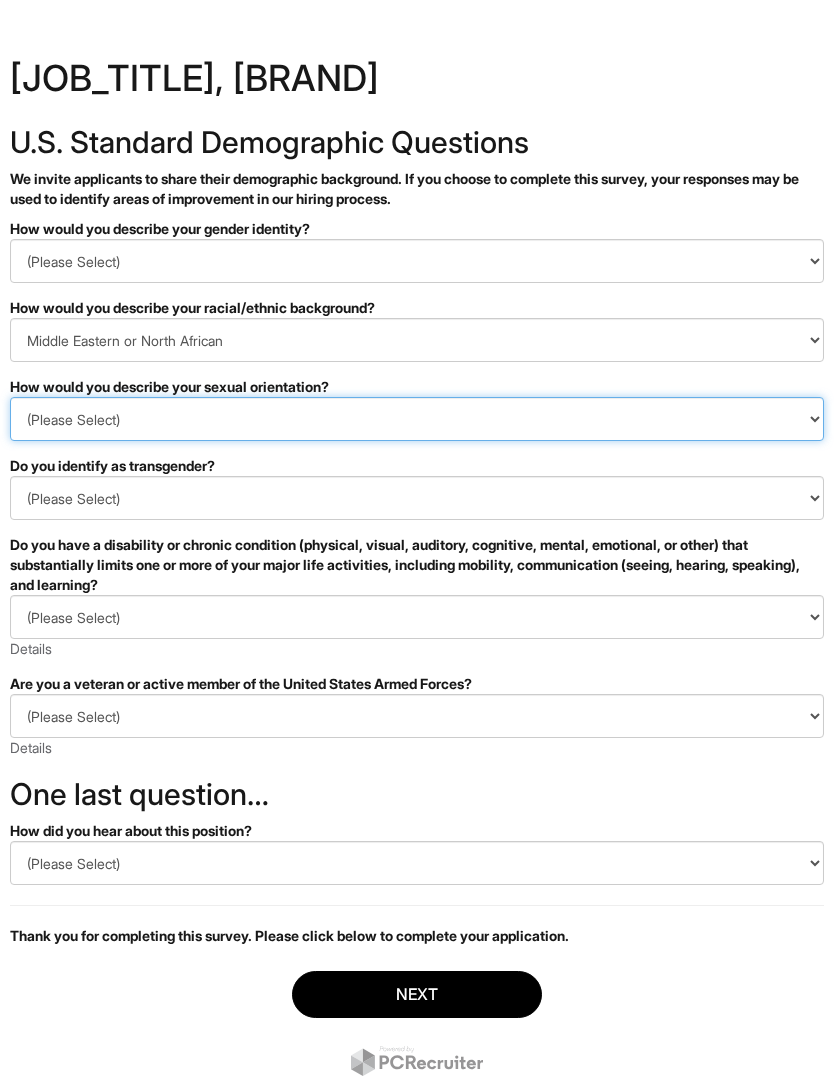 click on "(Please Select) Asexual [SEXUAL_ORIENTATION] Gay Heterosexual Lesbian Queer I prefer to self-describe I don't wish to answer" at bounding box center [417, 419] 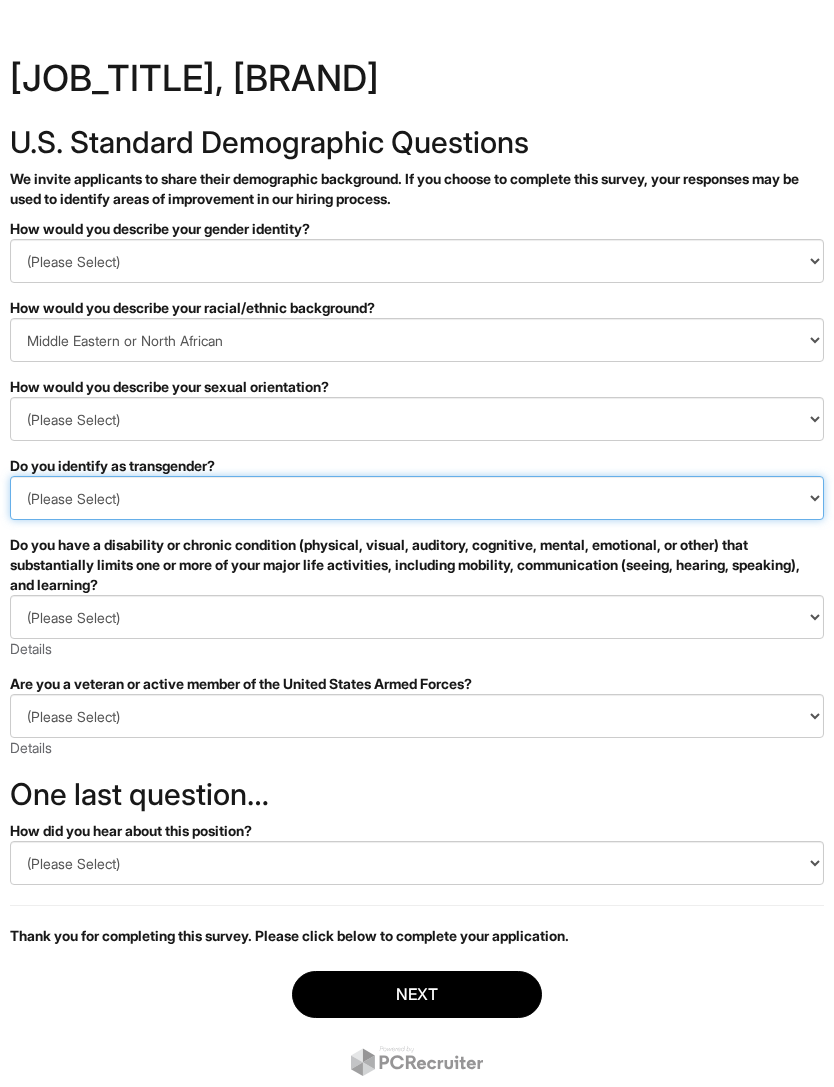click on "(Please Select) Yes No I prefer to self-describe I don't wish to answer" at bounding box center (417, 498) 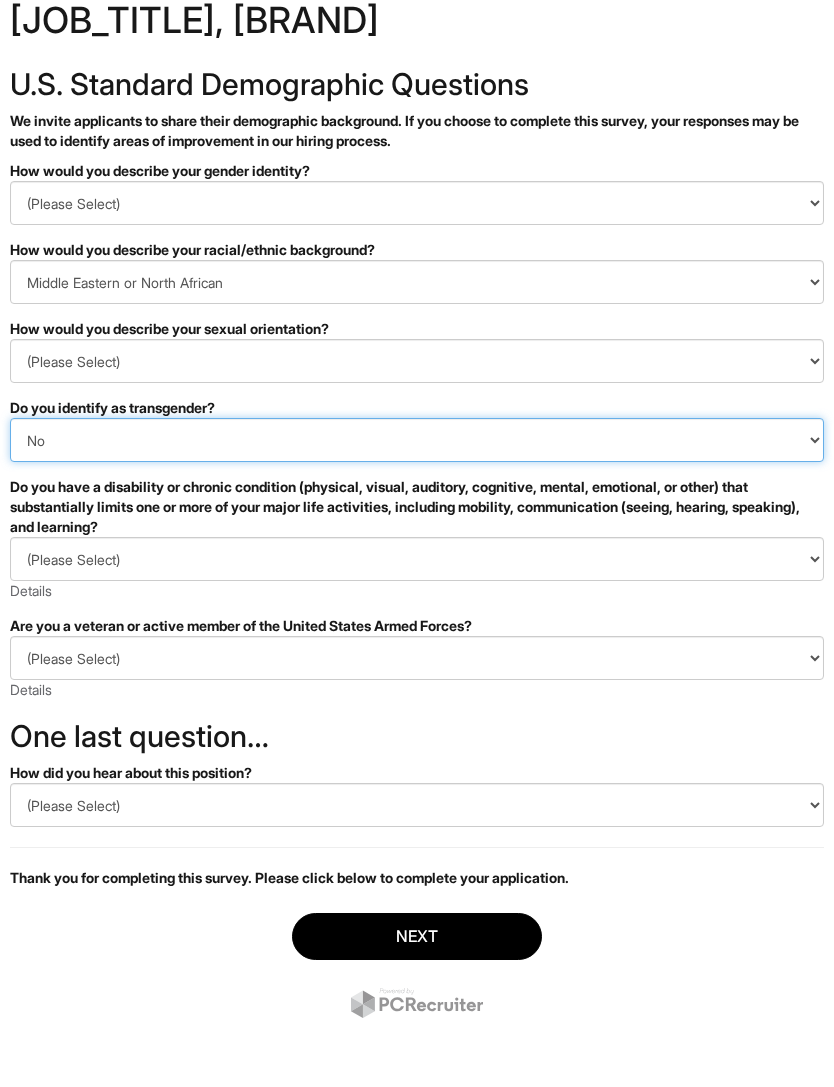 scroll, scrollTop: 59, scrollLeft: 0, axis: vertical 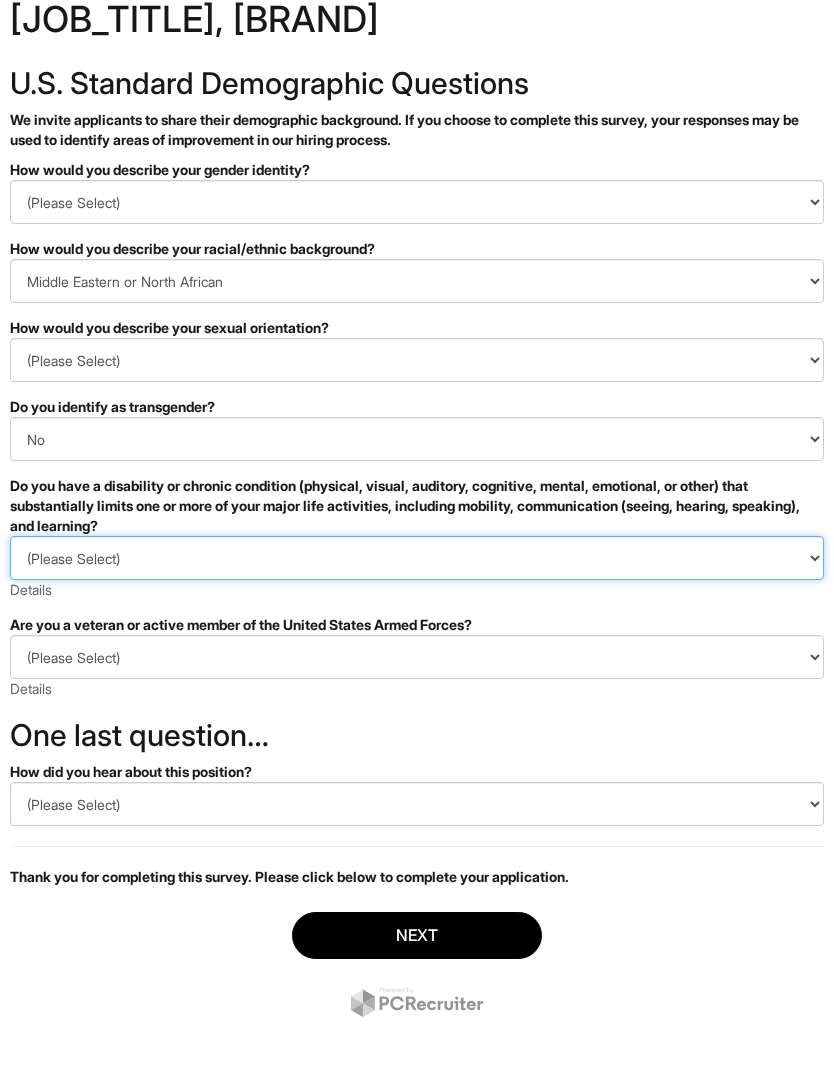 click on "(Please Select) YES, I HAVE A DISABILITY (or previously had a disability) NO, I DON'T HAVE A DISABILITY I DON'T WISH TO ANSWER" at bounding box center (417, 558) 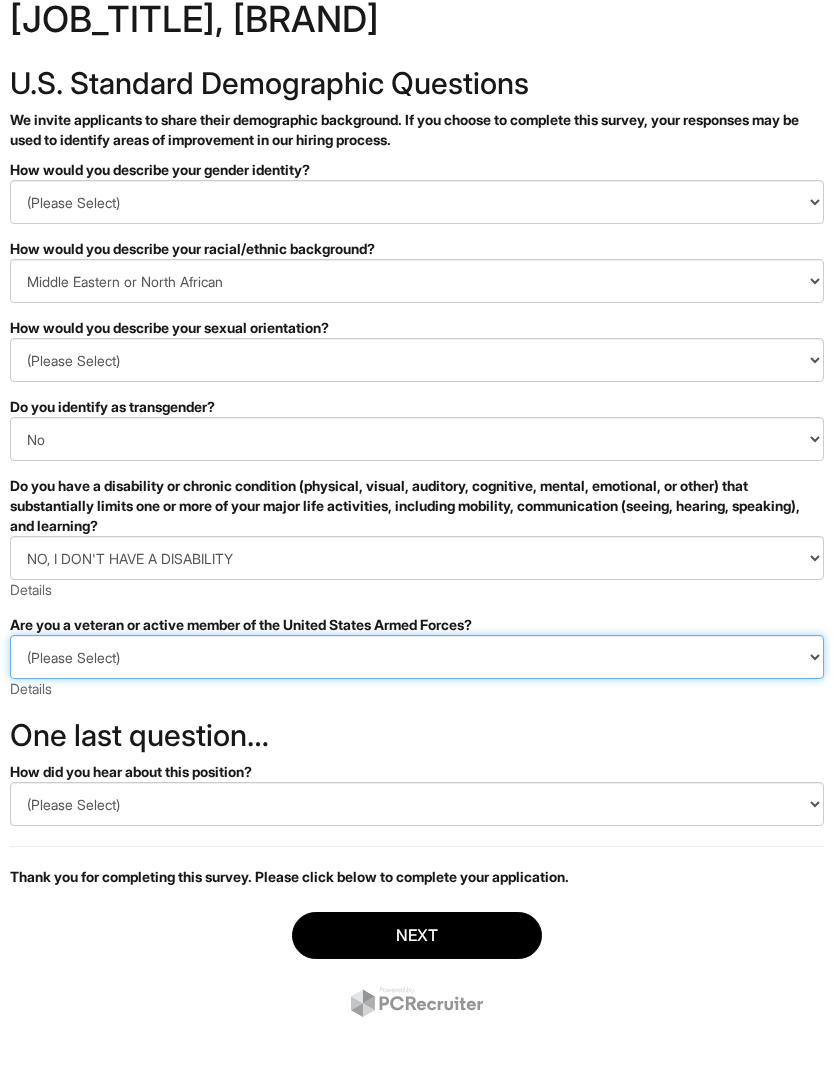 click on "(Please Select) I IDENTIFY AS ONE OR MORE OF THE CLASSIFICATIONS OF PROTECTED VETERANS LISTED I AM NOT A PROTECTED VETERAN I PREFER NOT TO ANSWER" at bounding box center [417, 657] 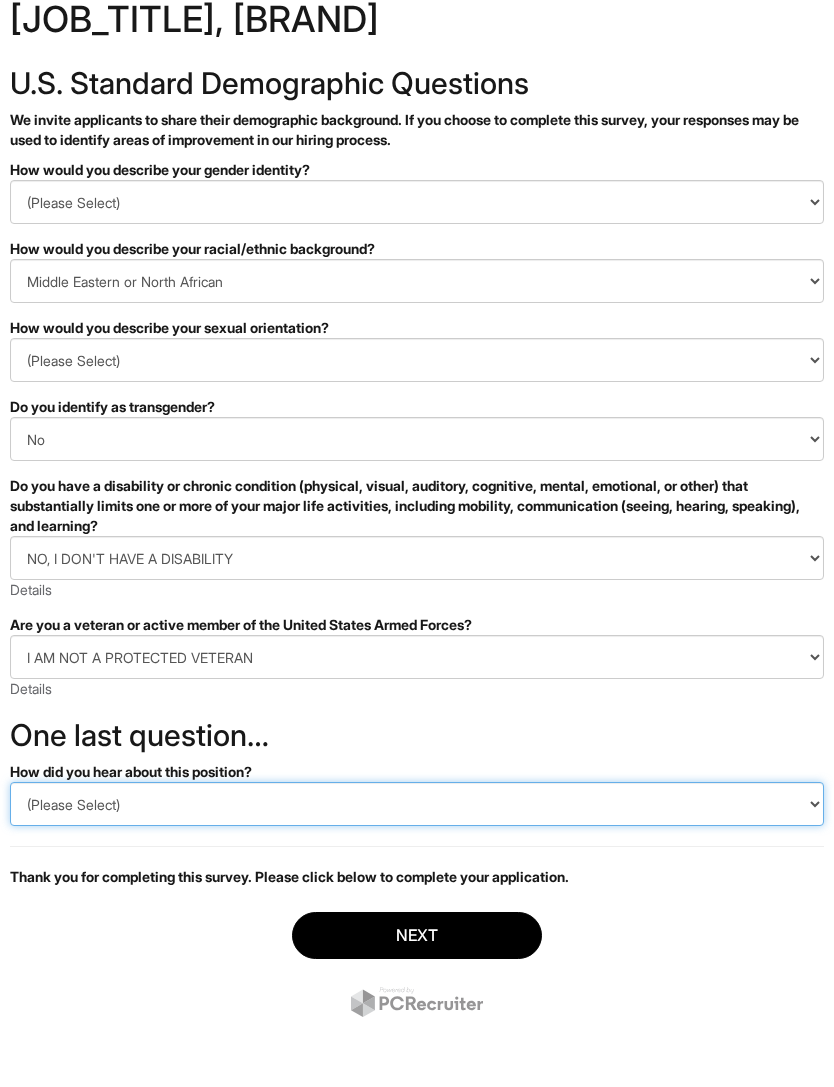 click on "(Please Select) CareerBuilder Indeed LinkedIn Monster Referral Other" at bounding box center [417, 804] 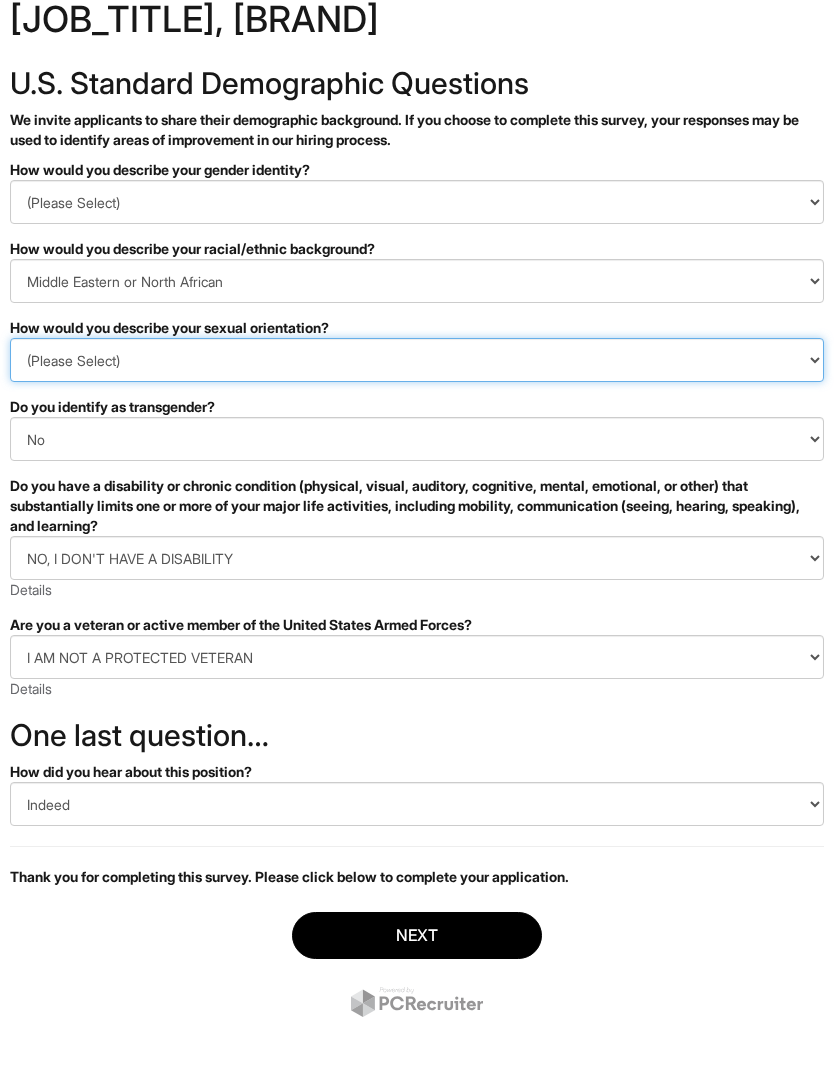 click on "(Please Select) Asexual [SEXUAL_ORIENTATION] Gay Heterosexual Lesbian Queer I prefer to self-describe I don't wish to answer" at bounding box center [417, 360] 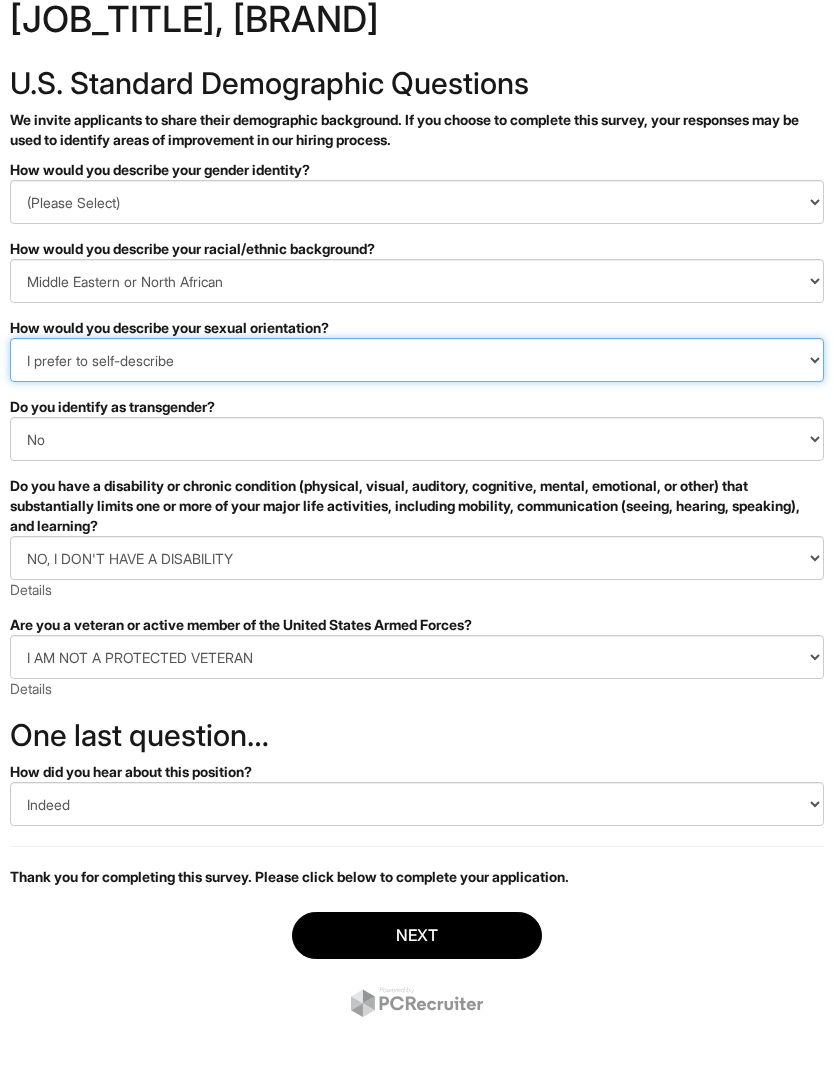 click on "Next" at bounding box center (417, 935) 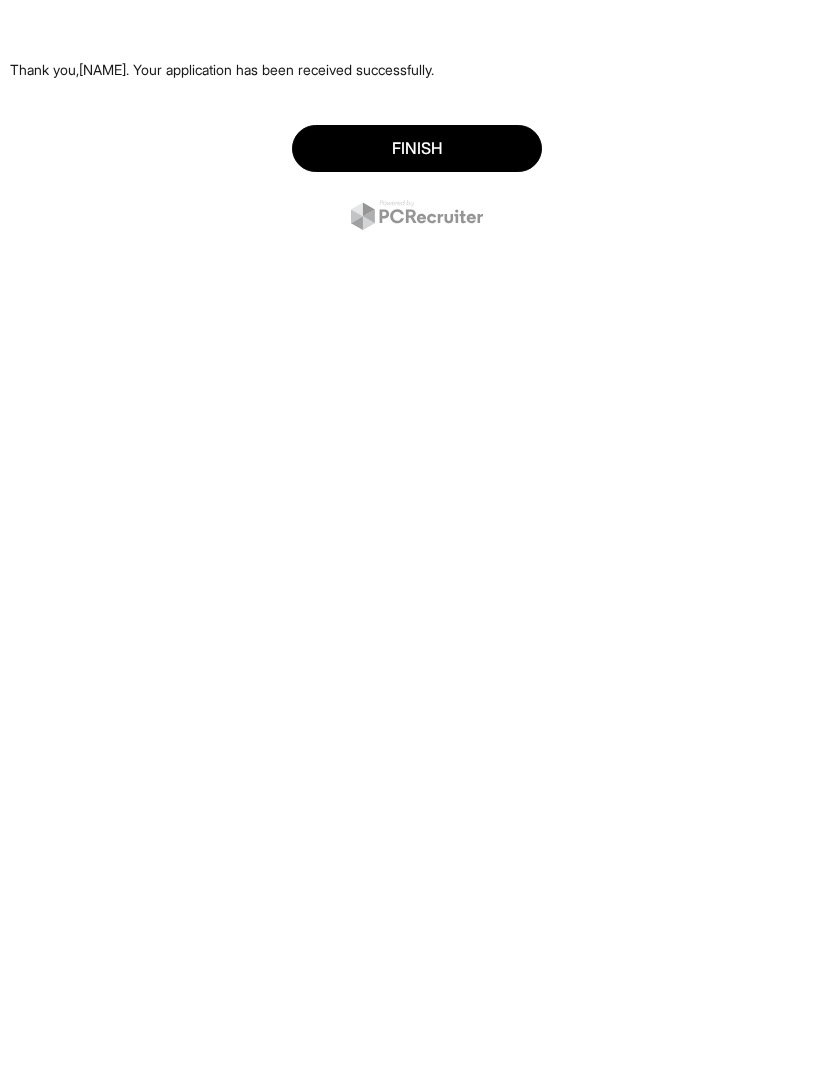 scroll, scrollTop: 0, scrollLeft: 0, axis: both 